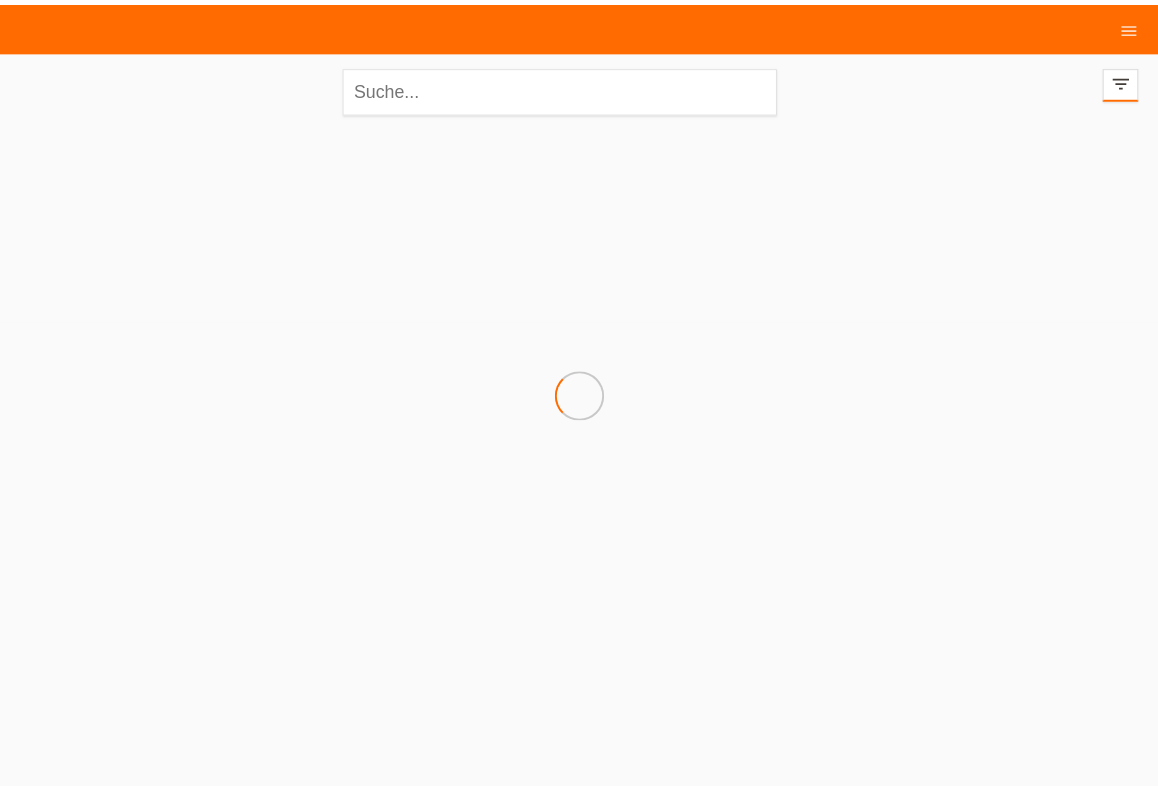 scroll, scrollTop: 0, scrollLeft: 0, axis: both 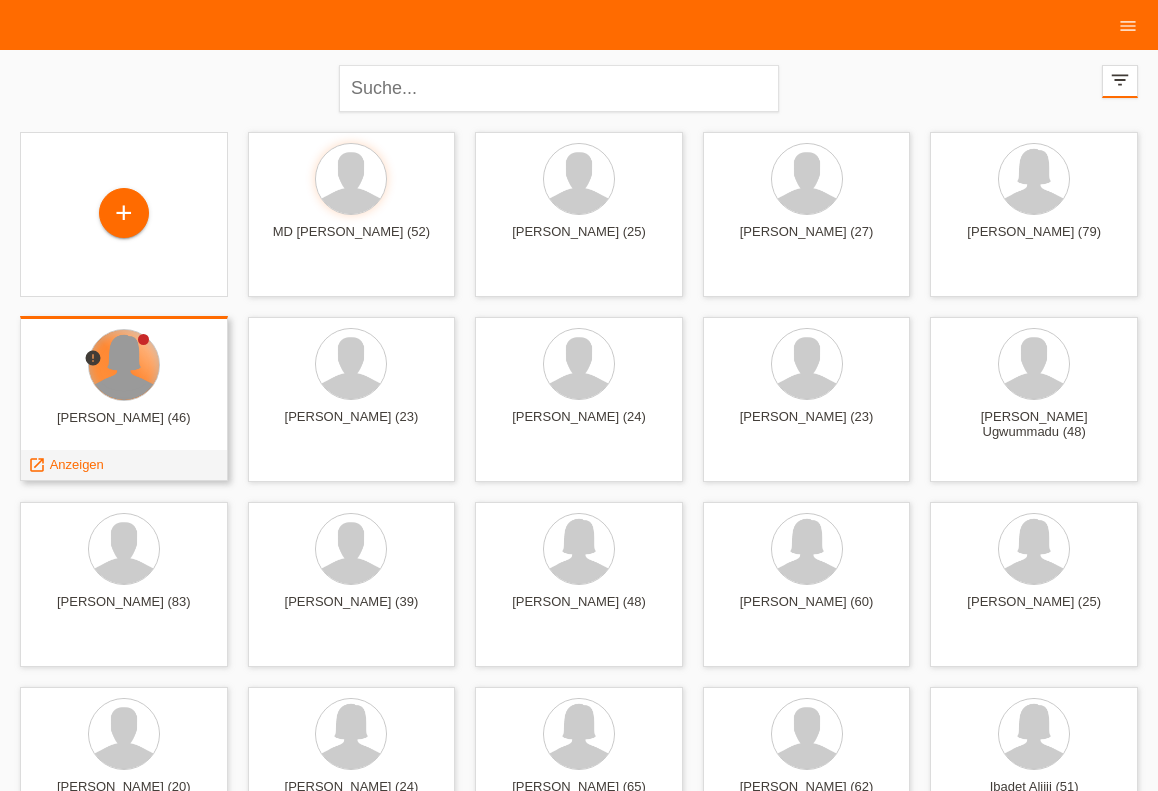 click at bounding box center (124, 365) 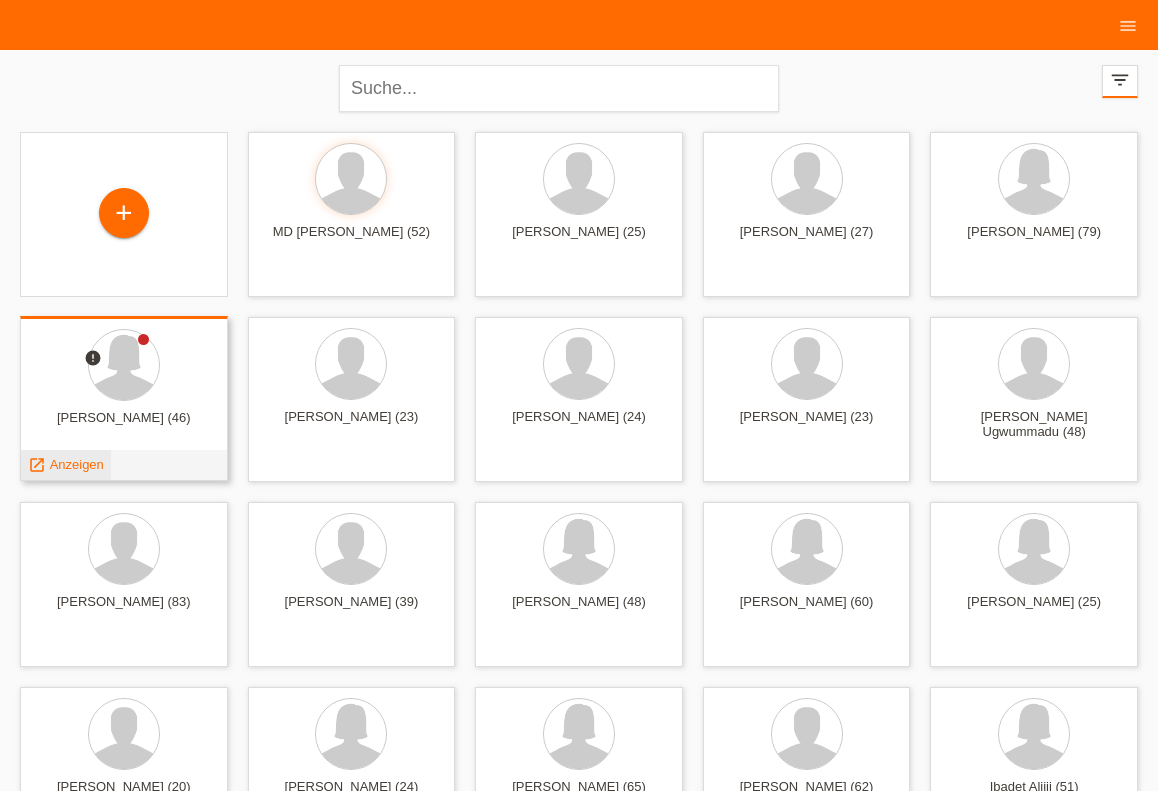 click on "Anzeigen" at bounding box center [77, 464] 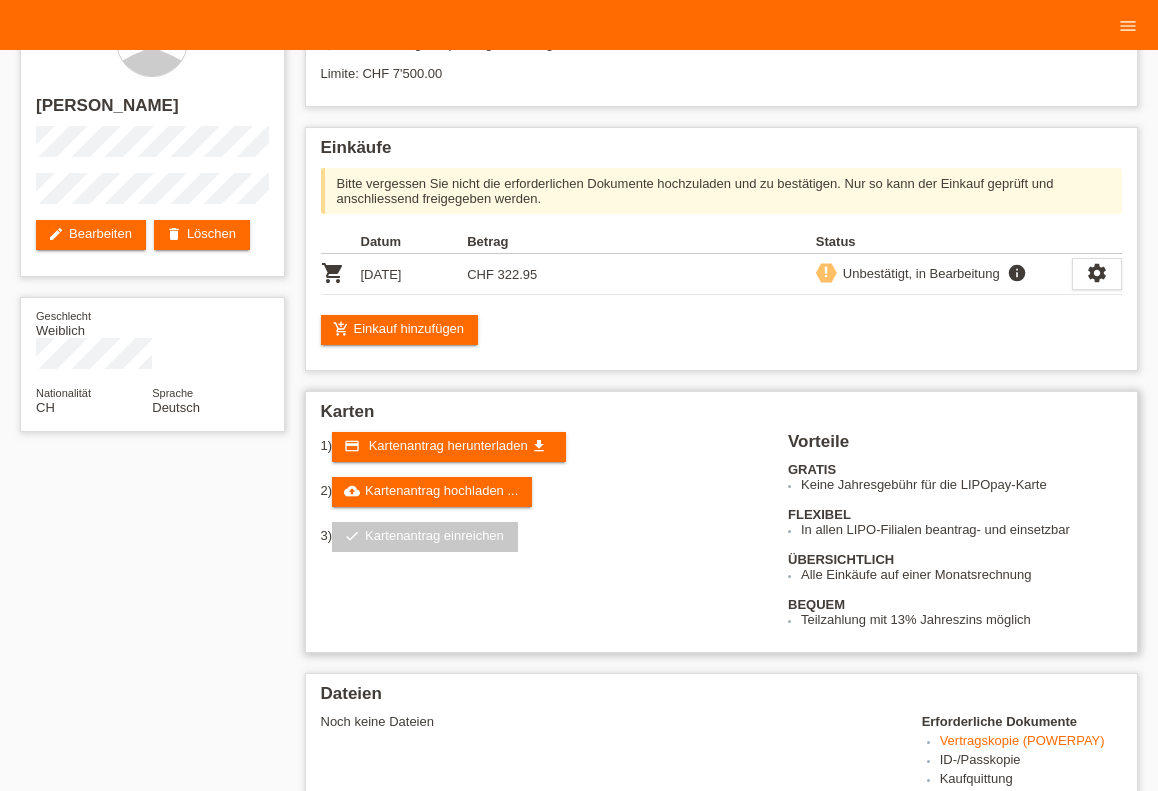 scroll, scrollTop: 0, scrollLeft: 0, axis: both 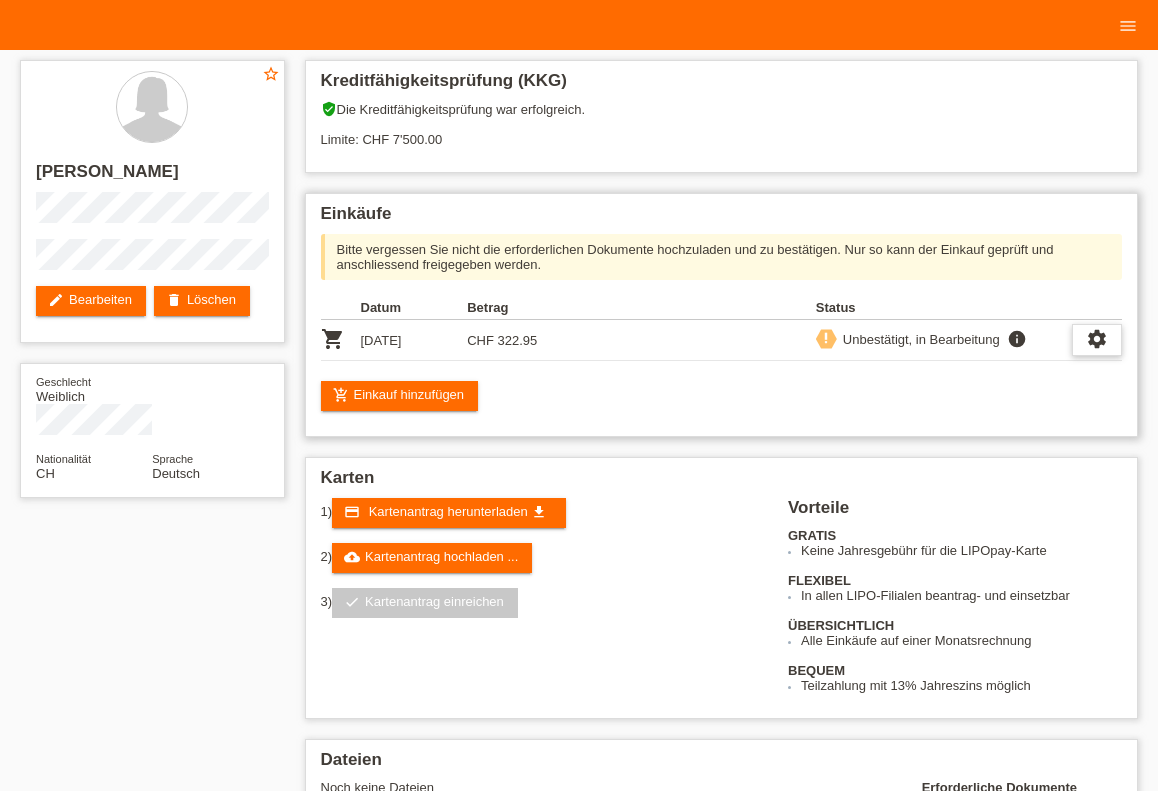 click on "settings" at bounding box center (1097, 339) 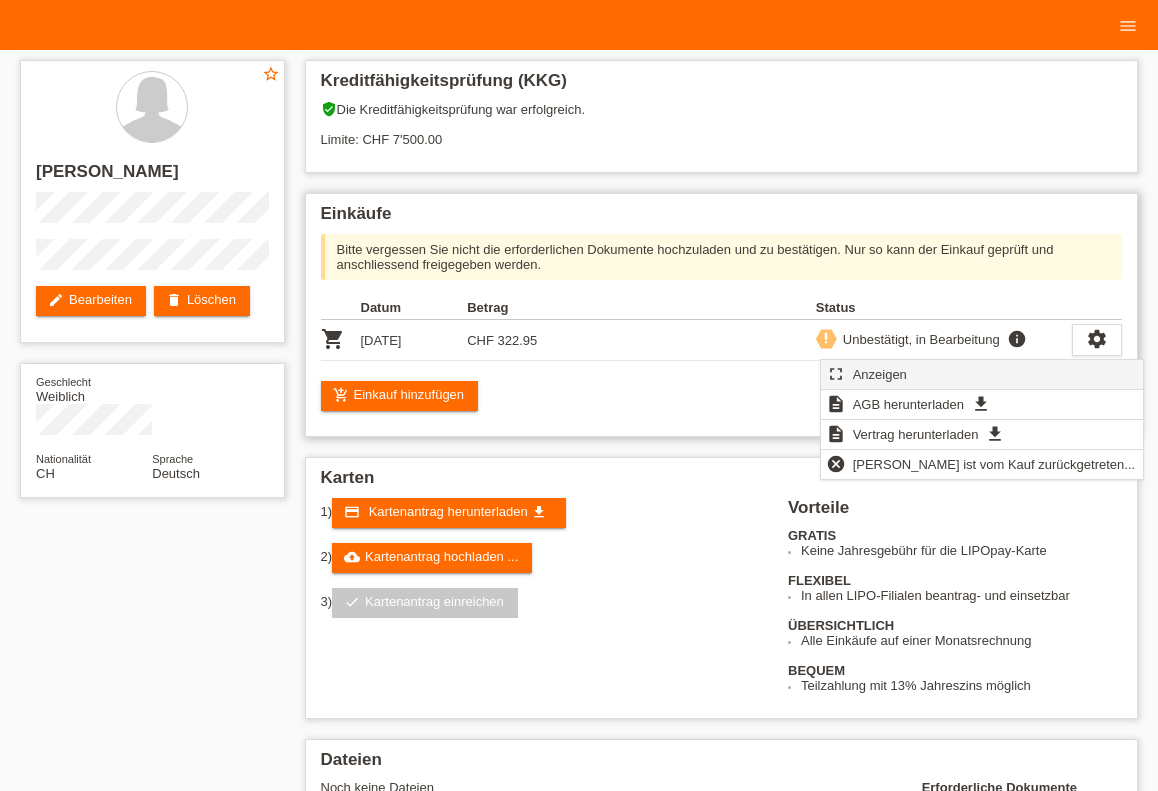 click on "Anzeigen" at bounding box center (880, 374) 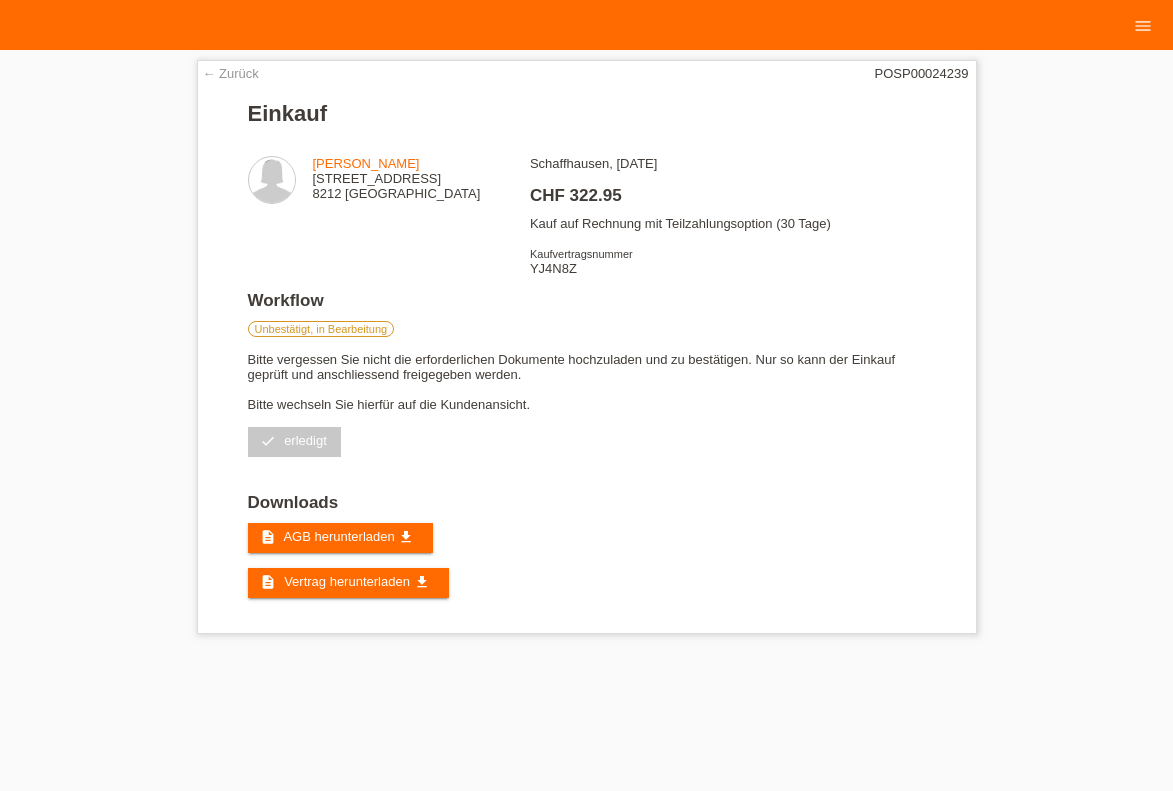 scroll, scrollTop: 0, scrollLeft: 0, axis: both 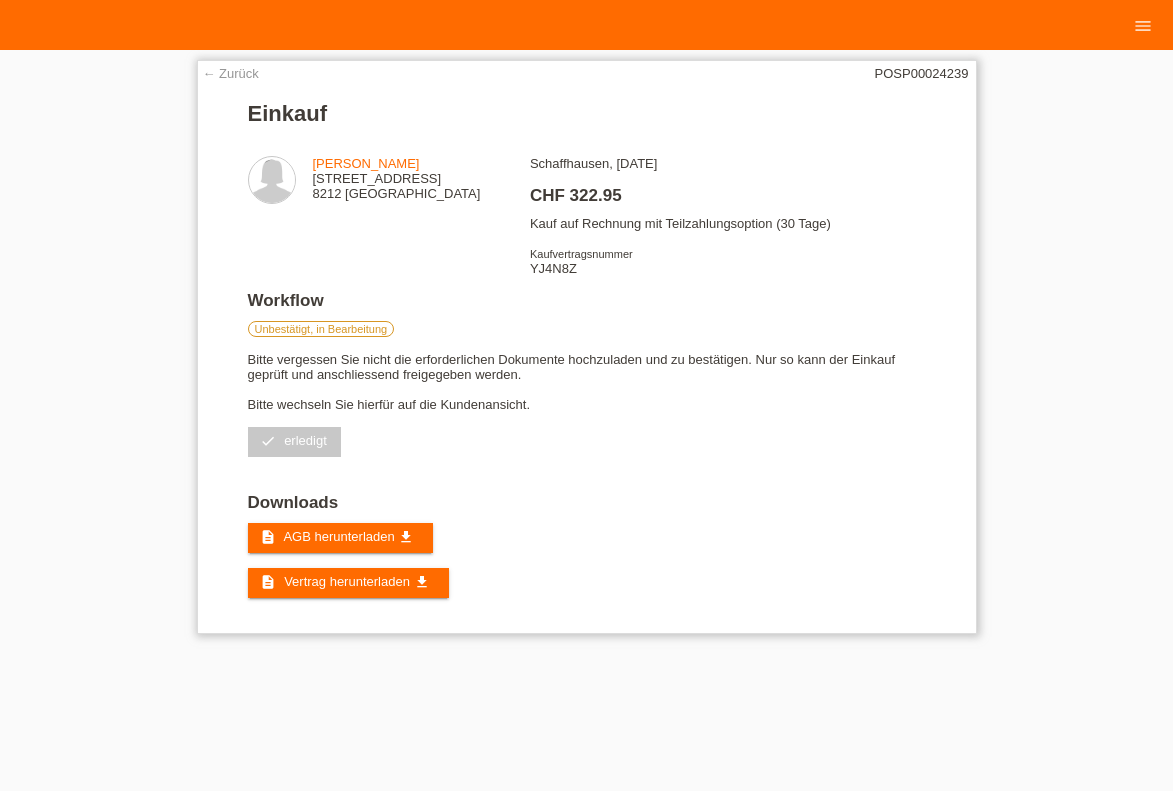 click on "Schaffhausen, 30.06.2025
CHF 322.95
Kauf auf Rechnung mit Teilzahlungsoption (30 Tage)
Kaufvertragsnummer
YJ4N8Z" at bounding box center (727, 223) 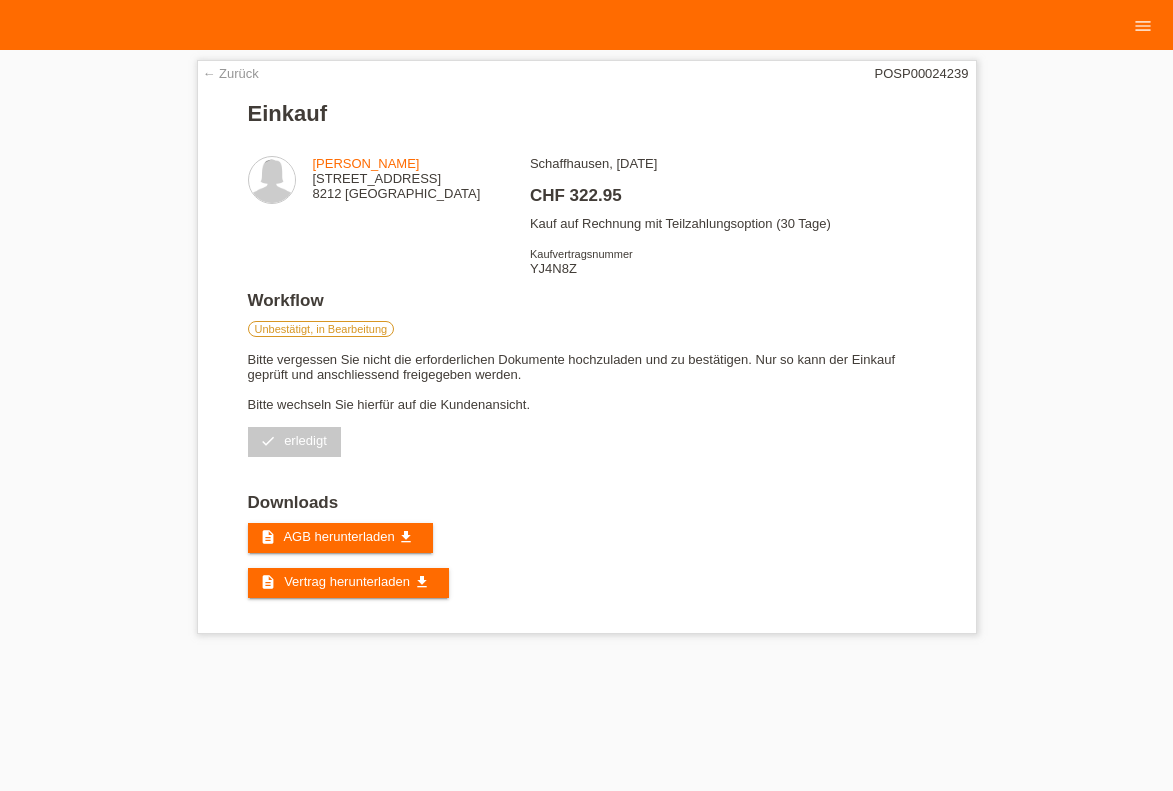 click on "Kund*innen
102
Einkäufe
Kartenanträge
E-Mail Support
close" at bounding box center (586, 327) 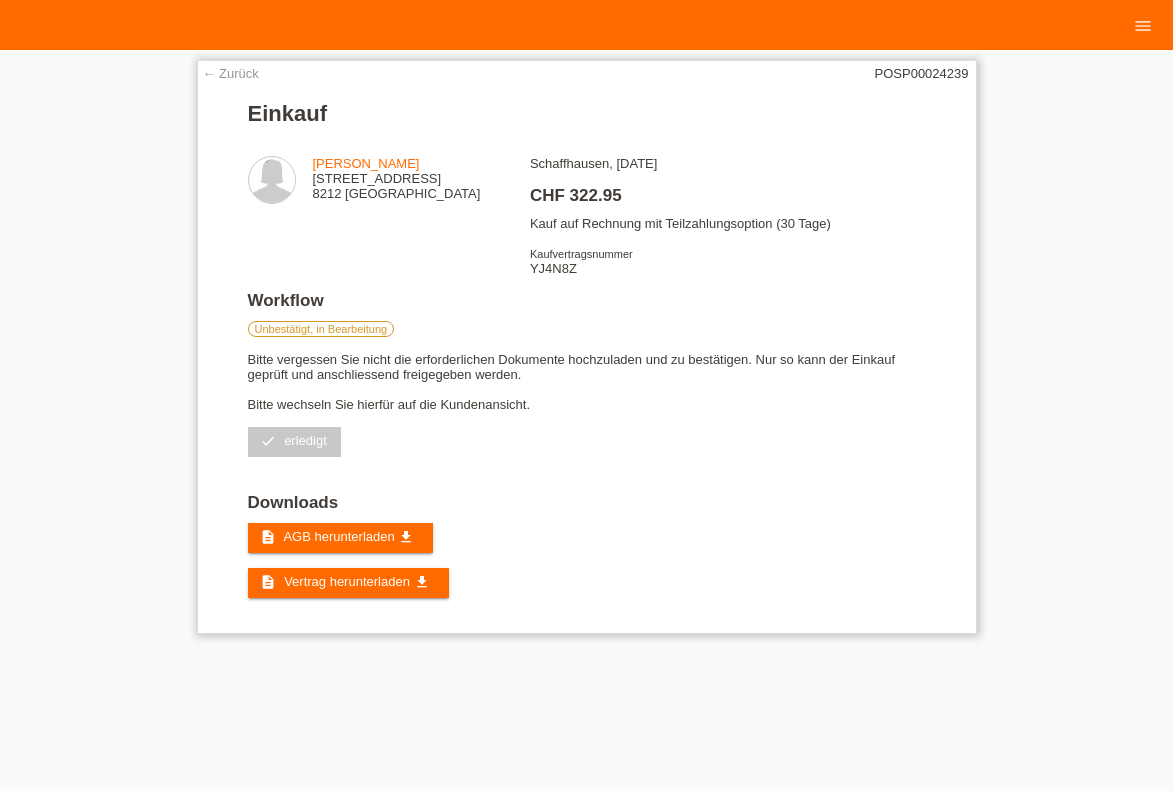 drag, startPoint x: 247, startPoint y: 373, endPoint x: 527, endPoint y: 418, distance: 283.59302 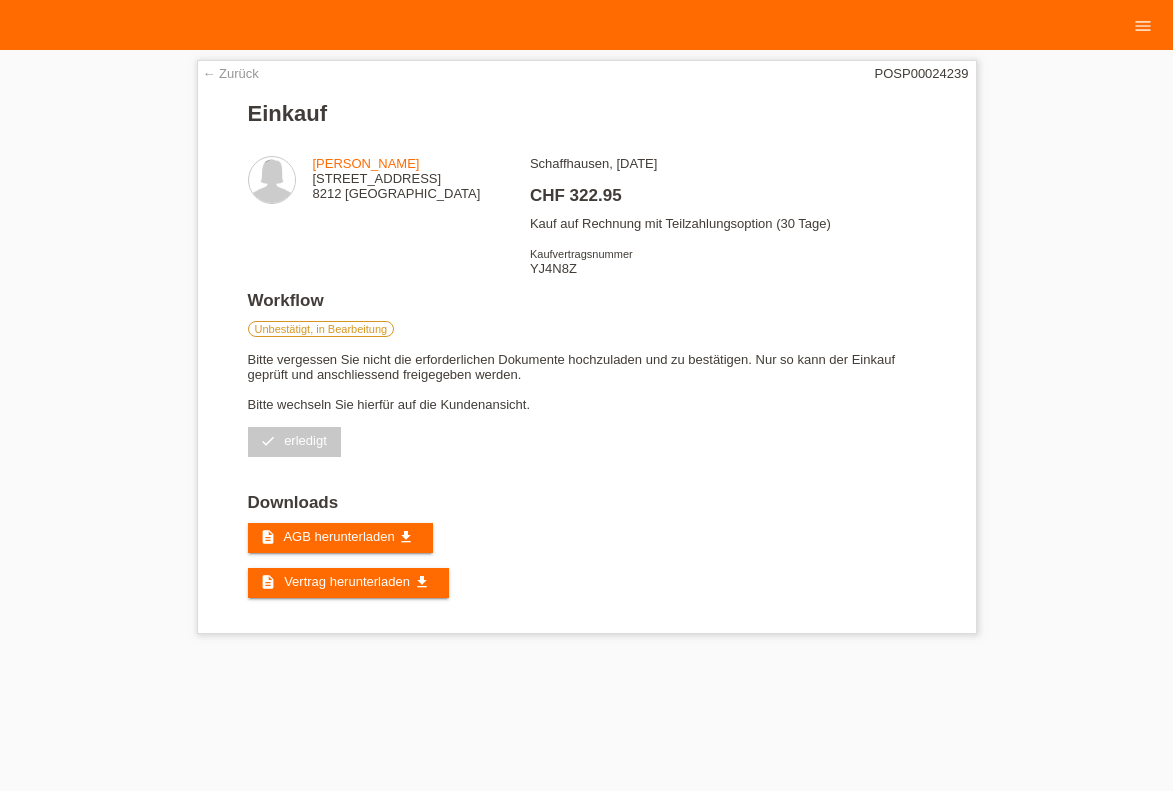 click on "Kund*innen
102
Einkäufe
Kartenanträge
E-Mail Support
close" at bounding box center (586, 327) 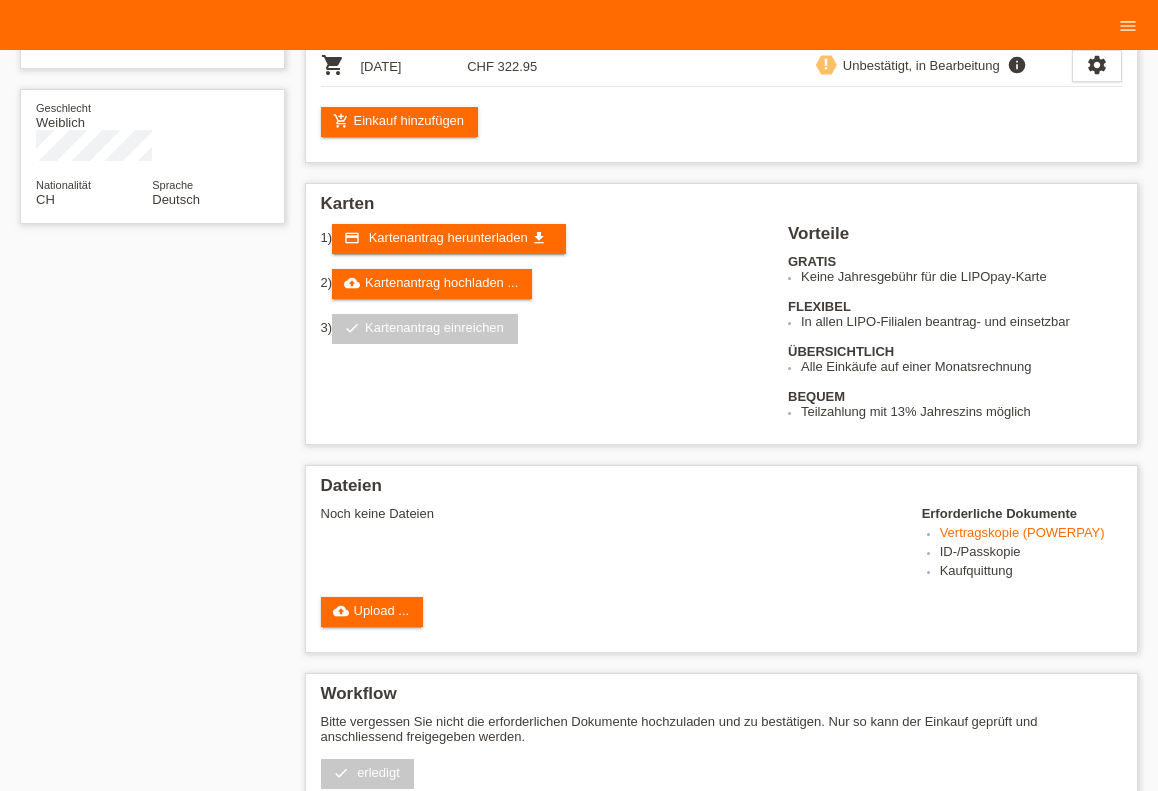 scroll, scrollTop: 34, scrollLeft: 0, axis: vertical 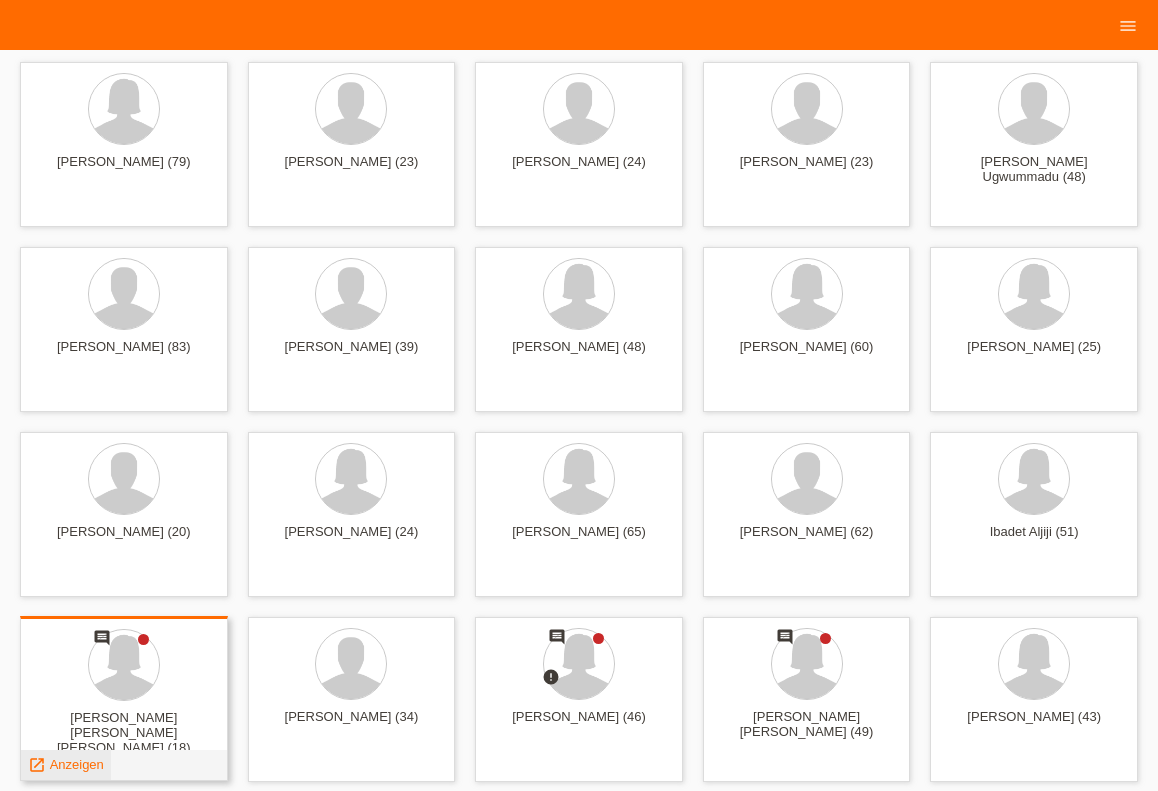 click on "Anzeigen" at bounding box center [77, 764] 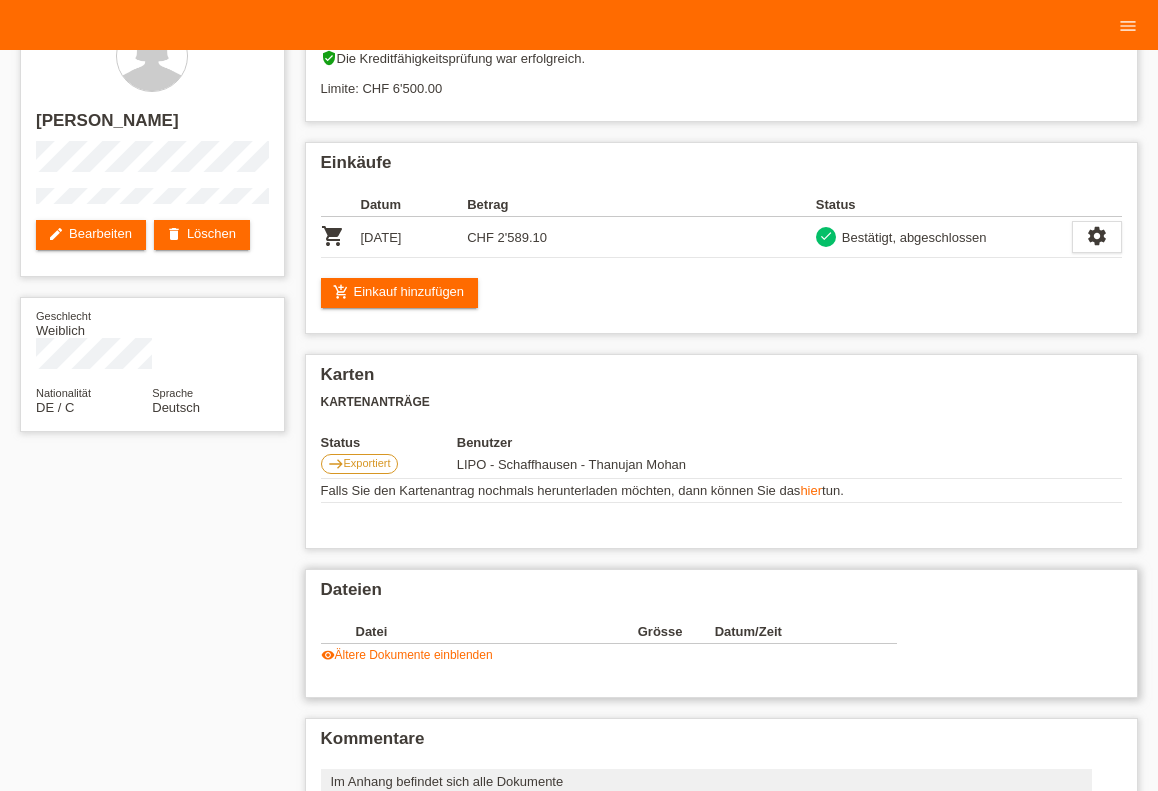 scroll, scrollTop: 0, scrollLeft: 0, axis: both 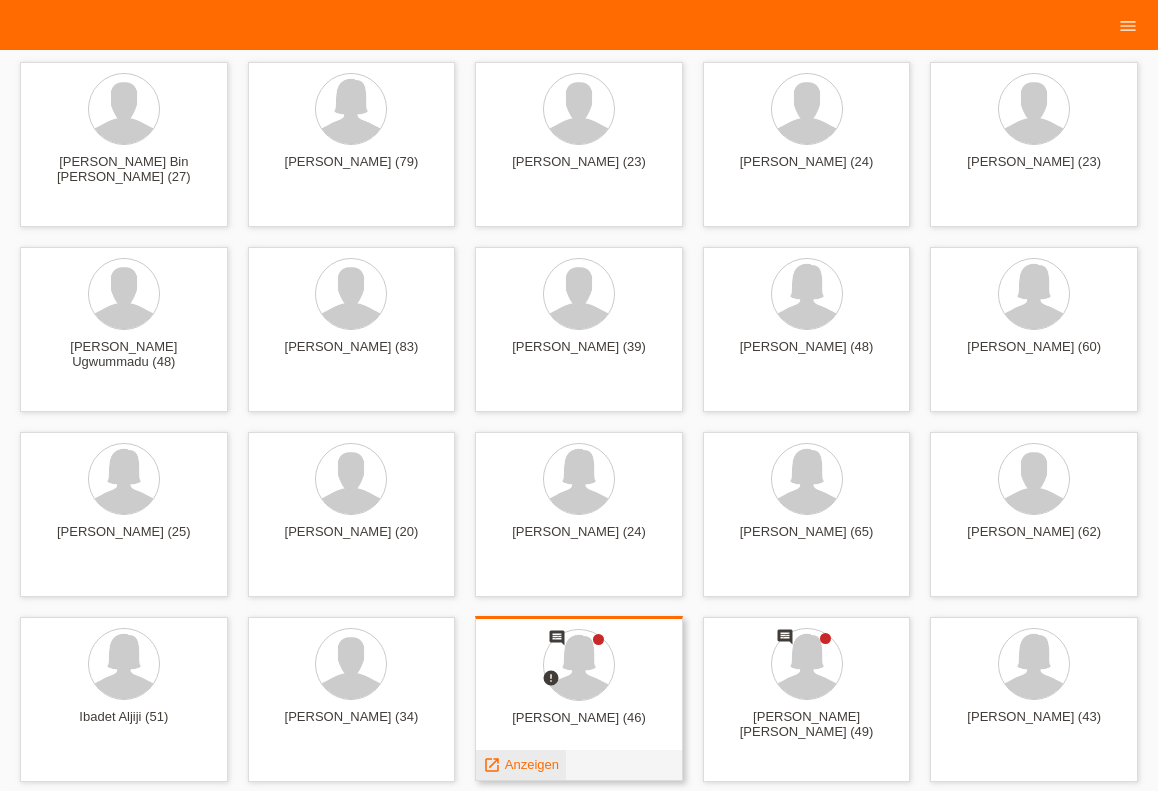 click on "Anzeigen" at bounding box center [532, 764] 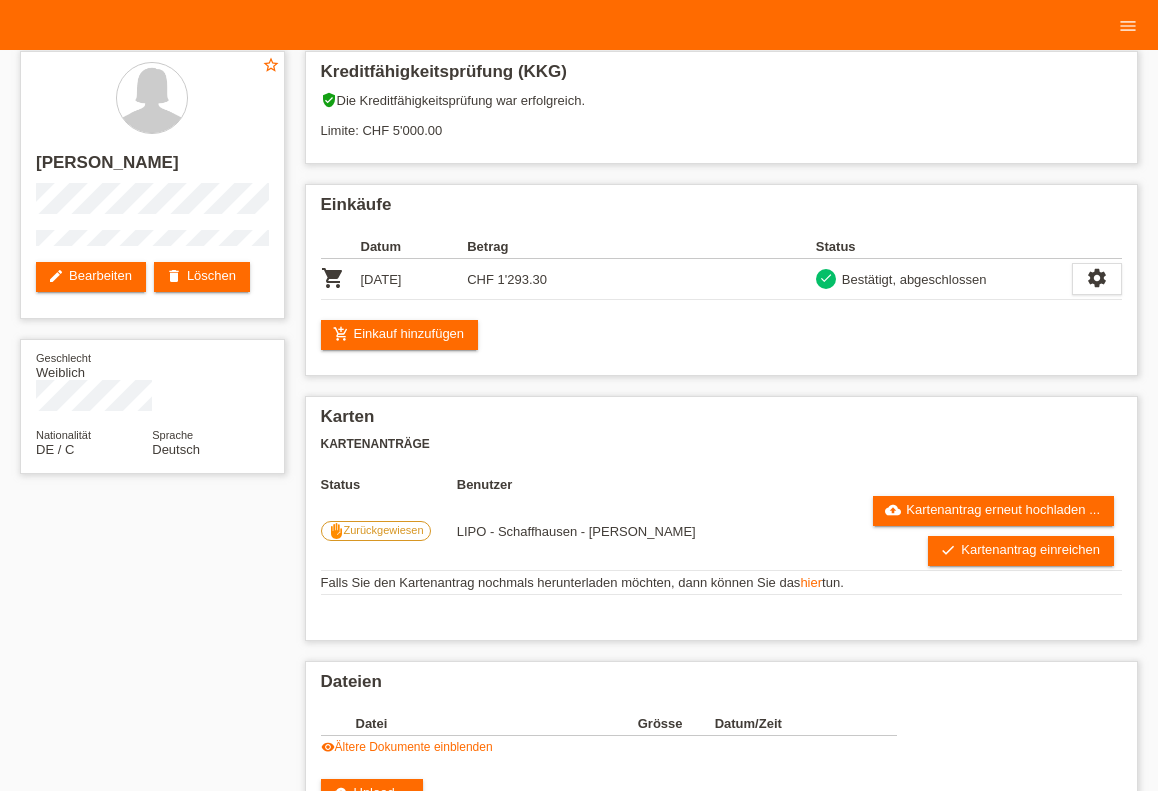 scroll, scrollTop: 0, scrollLeft: 0, axis: both 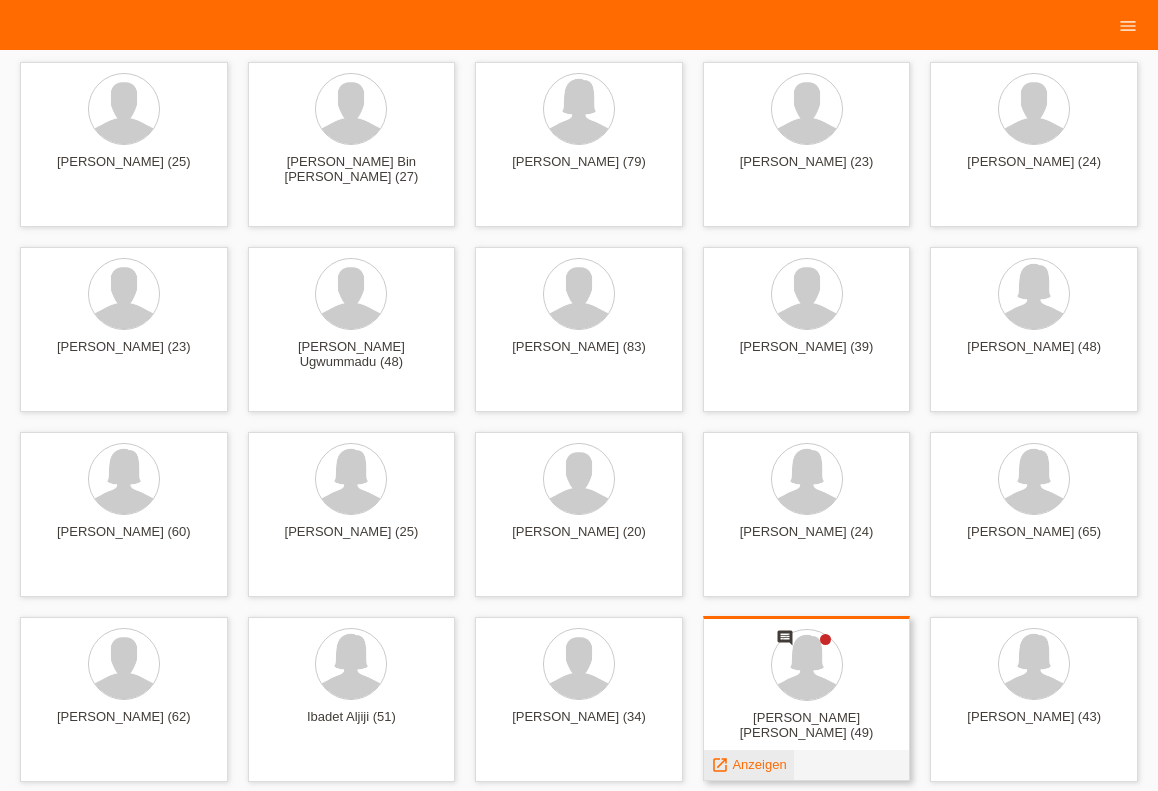 click on "Anzeigen" at bounding box center (759, 764) 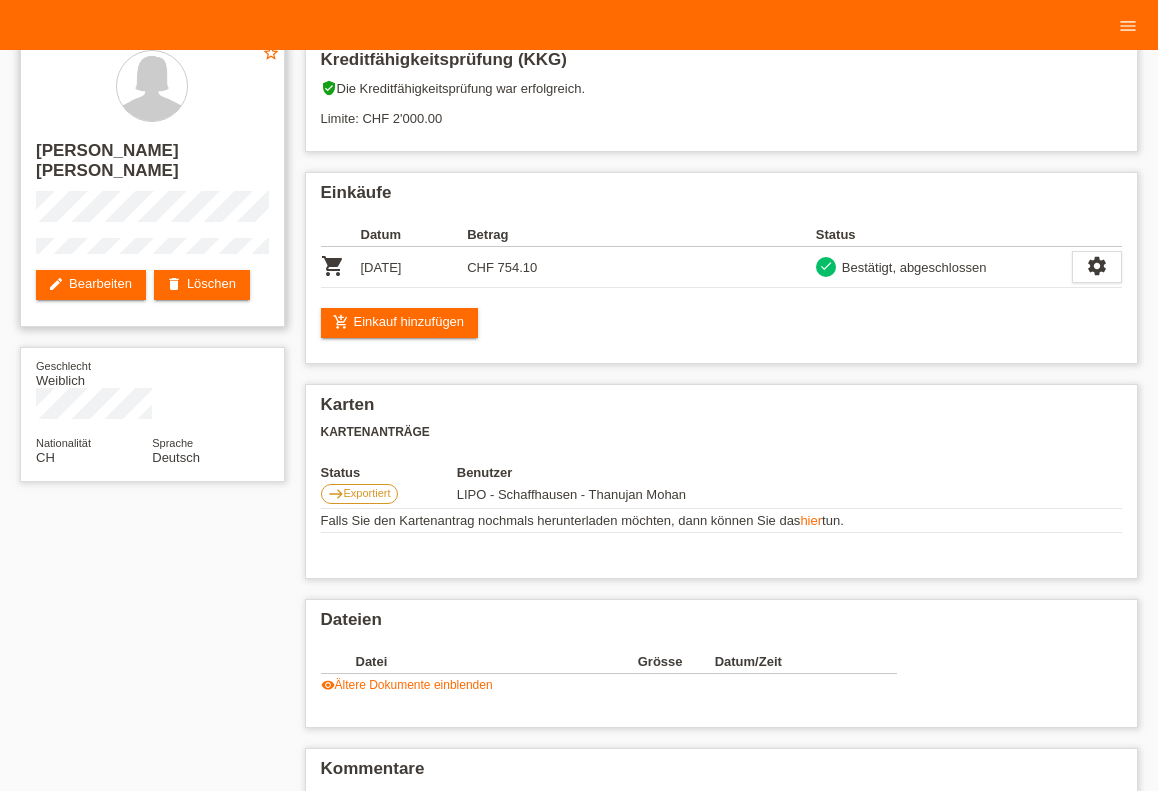 scroll, scrollTop: 0, scrollLeft: 0, axis: both 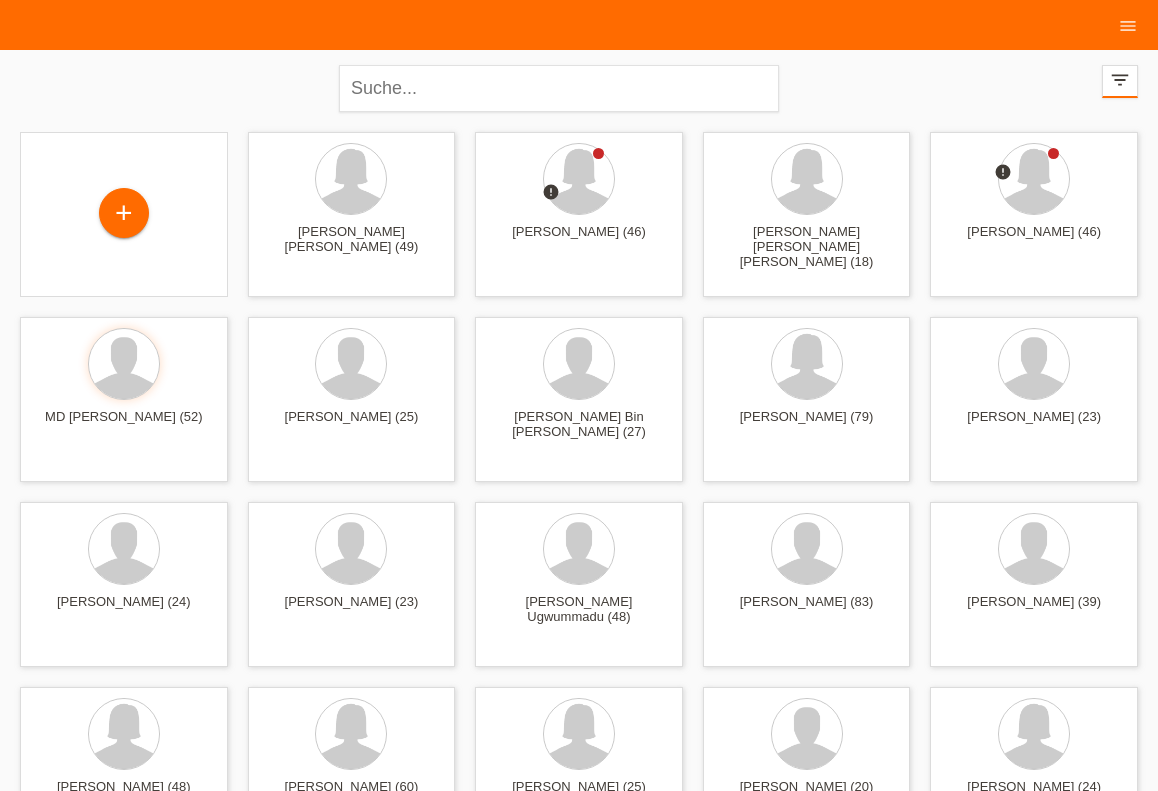 click on "menu" at bounding box center [1128, 25] 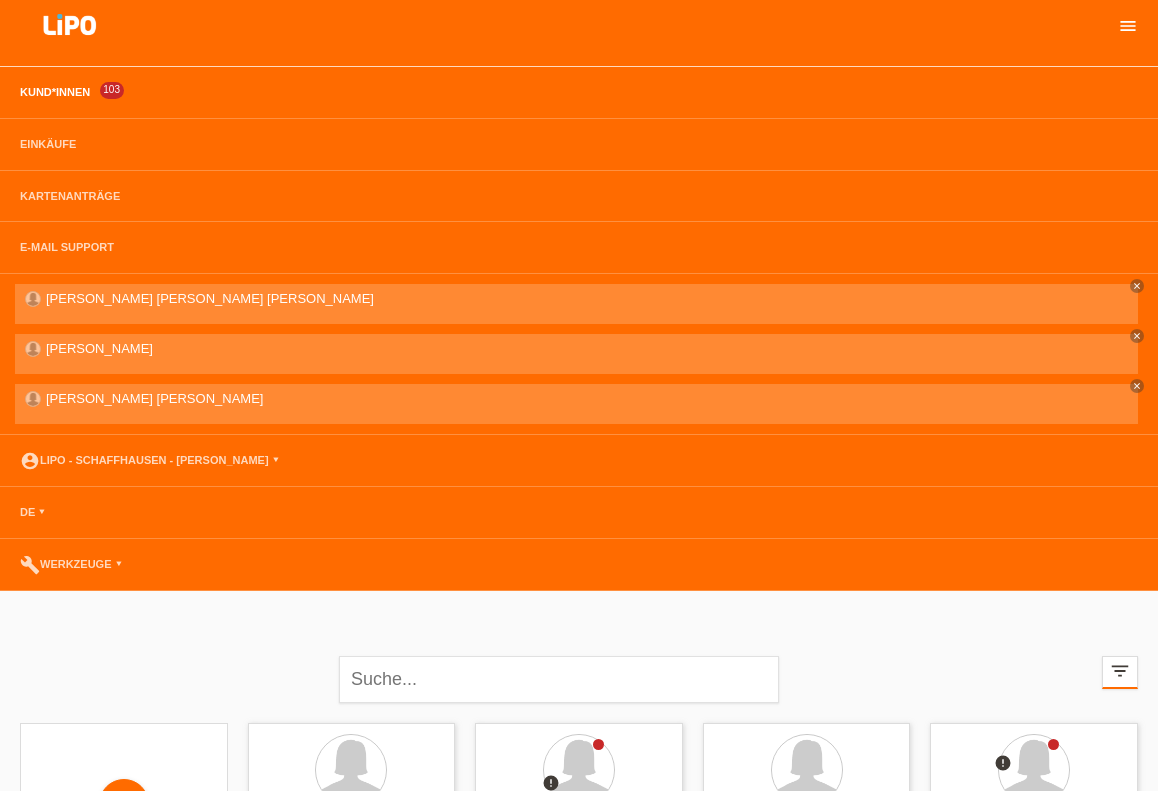 click on "menu" at bounding box center (1128, 26) 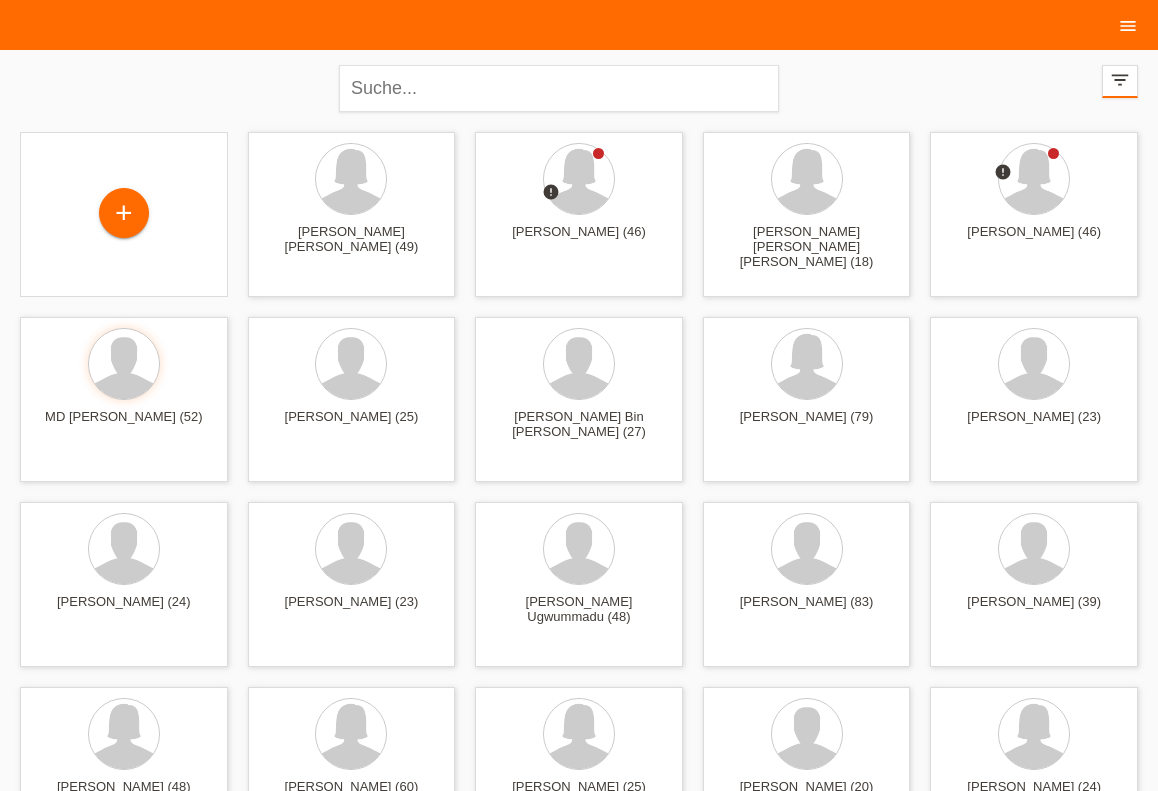 click on "menu" at bounding box center [1128, 26] 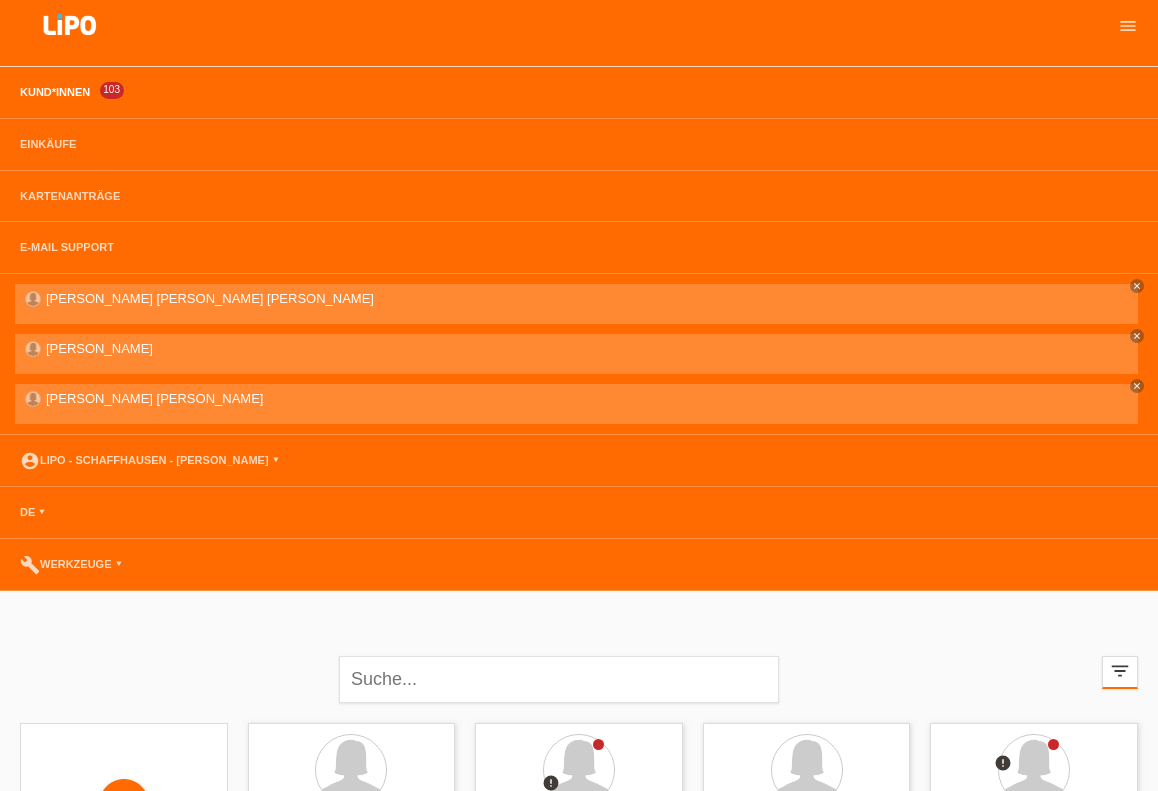 click on "build  Werkzeuge ▾" at bounding box center (579, 565) 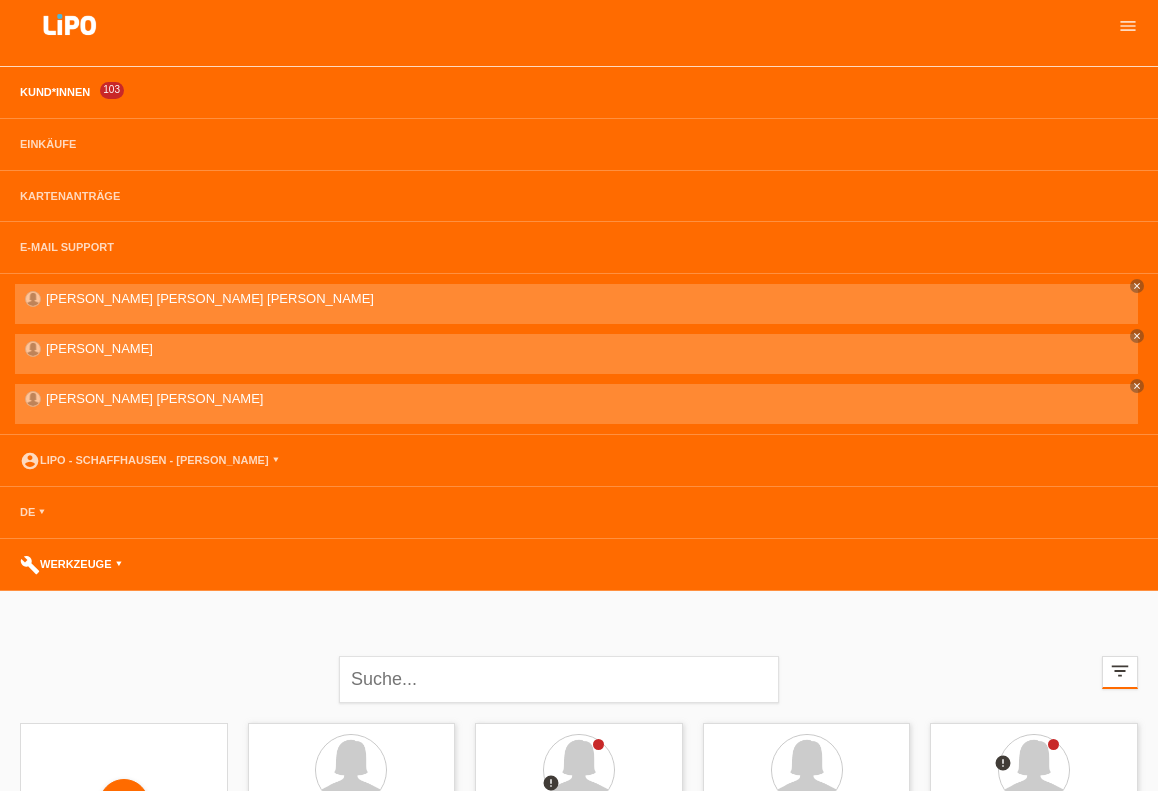 click on "build  Werkzeuge ▾" at bounding box center (71, 564) 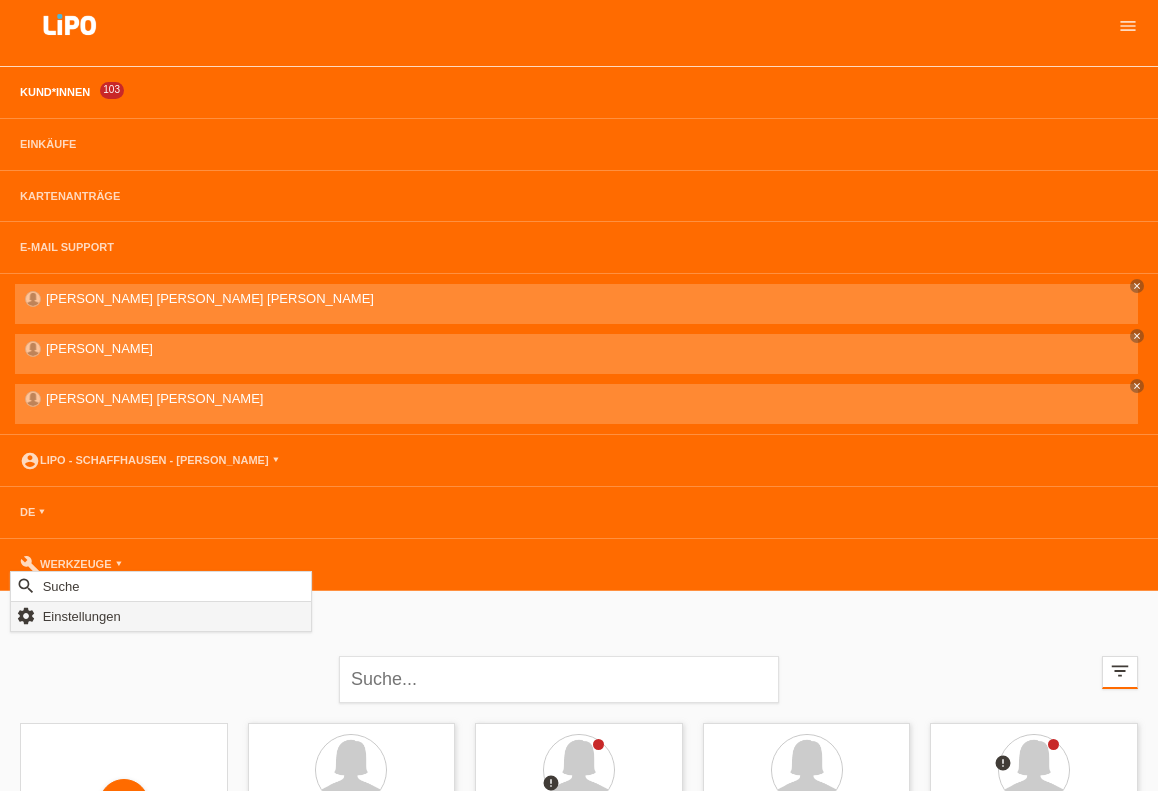 click on "Einstellungen" at bounding box center (82, 616) 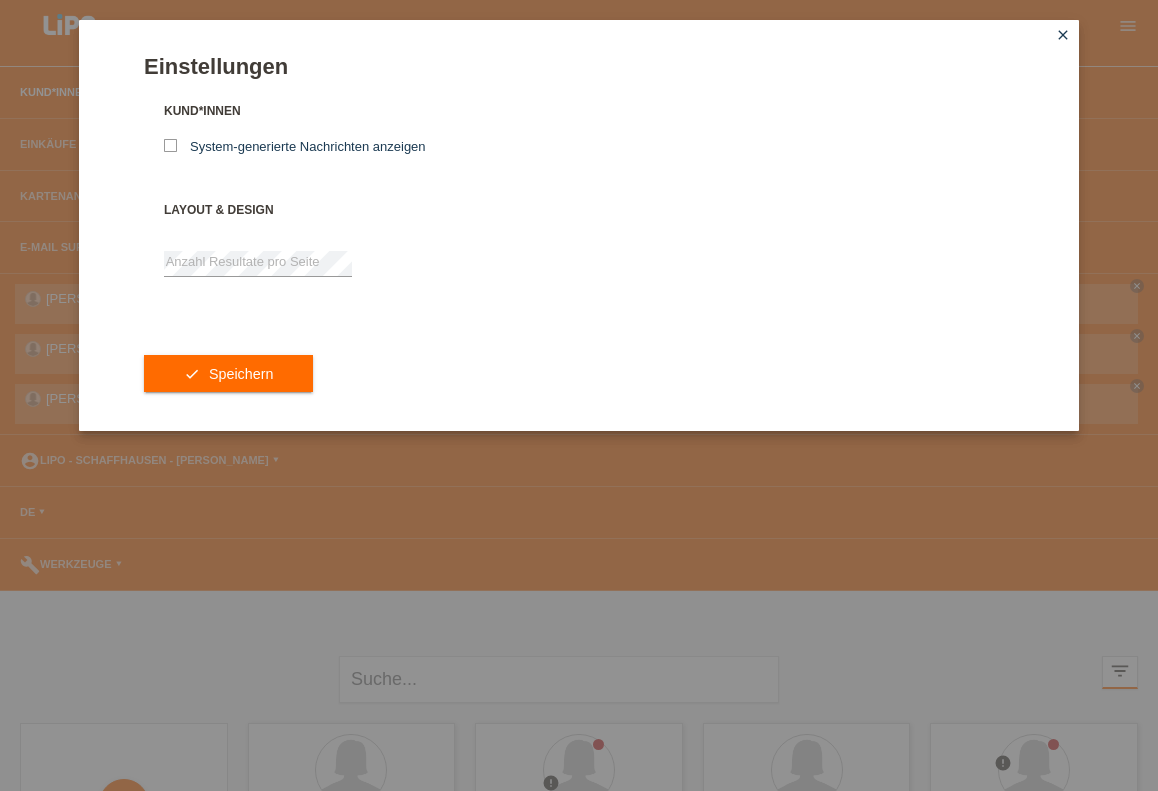 click on "close" at bounding box center (1063, 35) 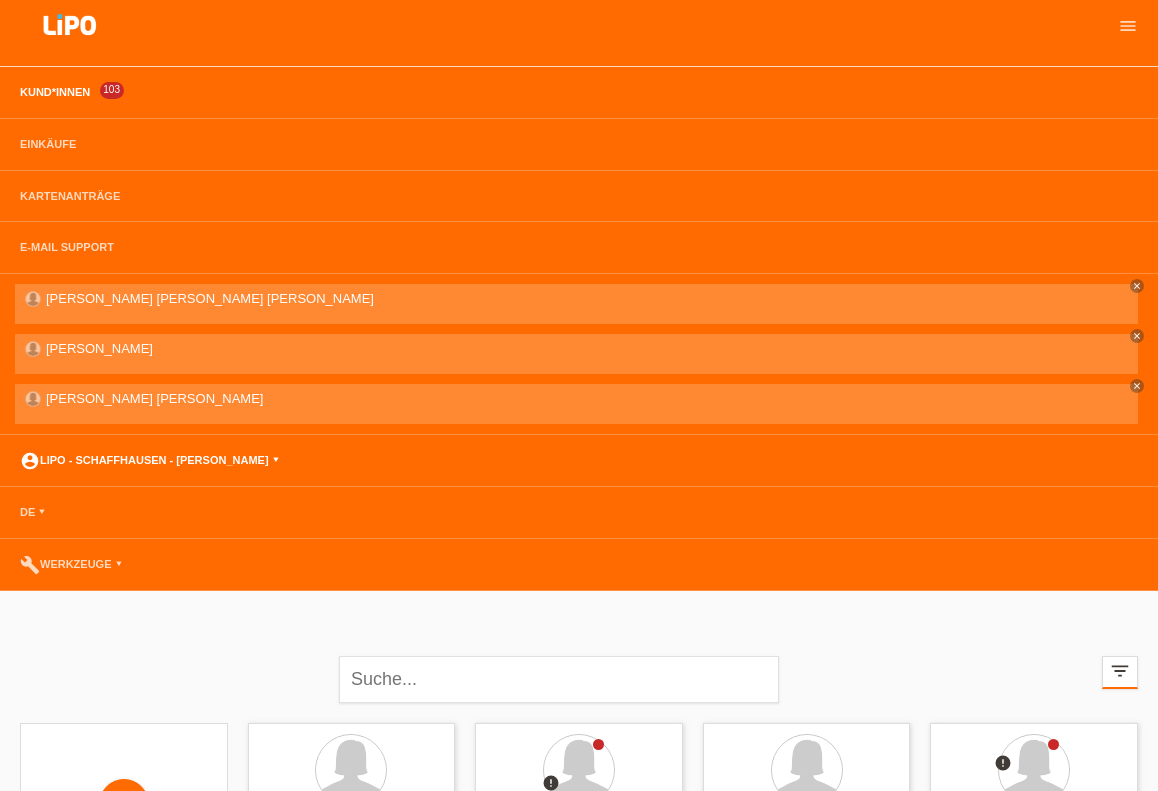 click on "account_circle  LIPO - Schaffhausen - Lukas Idriss ▾" at bounding box center (149, 460) 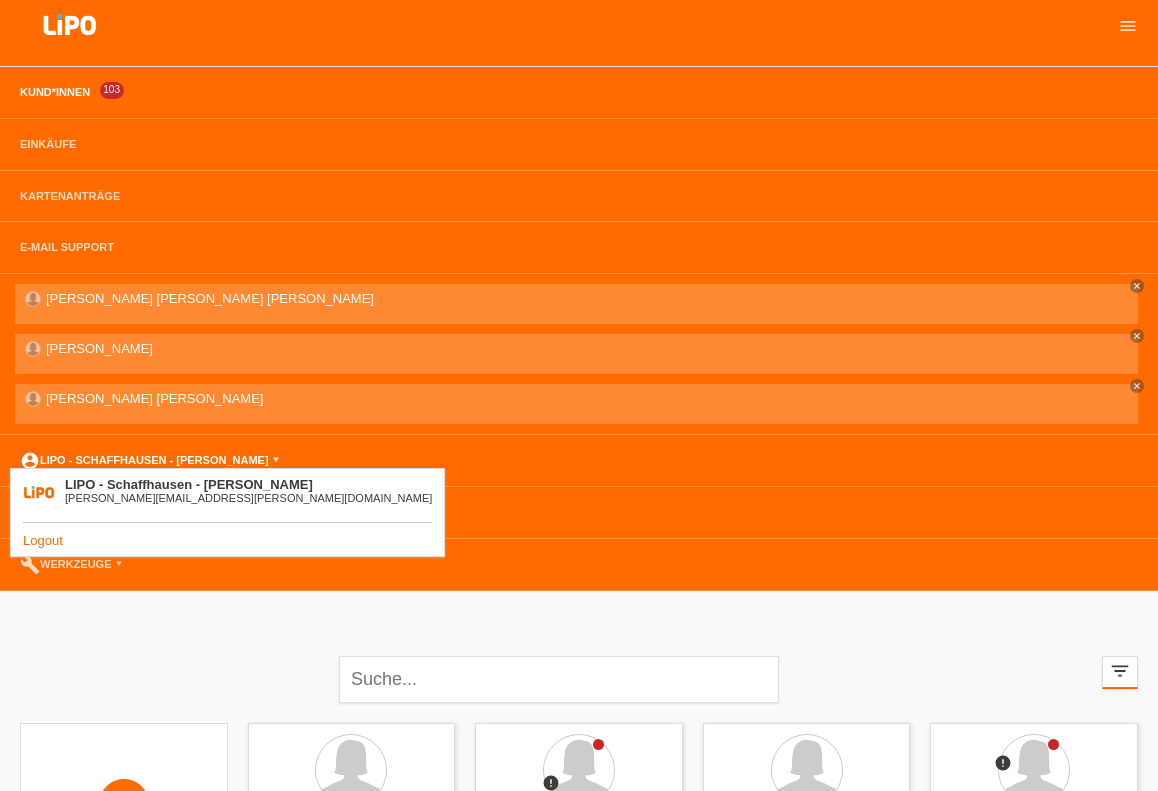 click on "account_circle  LIPO - Schaffhausen - Lukas Idriss ▾" at bounding box center (149, 460) 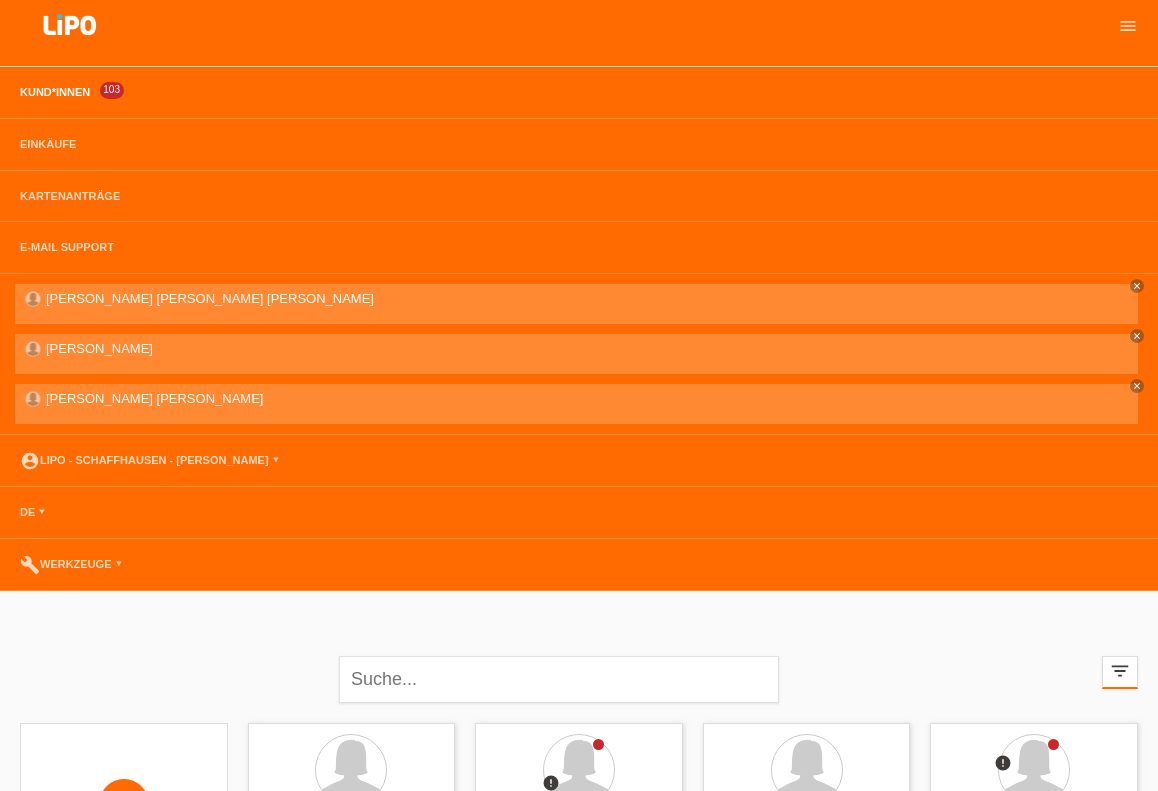 click on "build  Werkzeuge ▾" at bounding box center [579, 565] 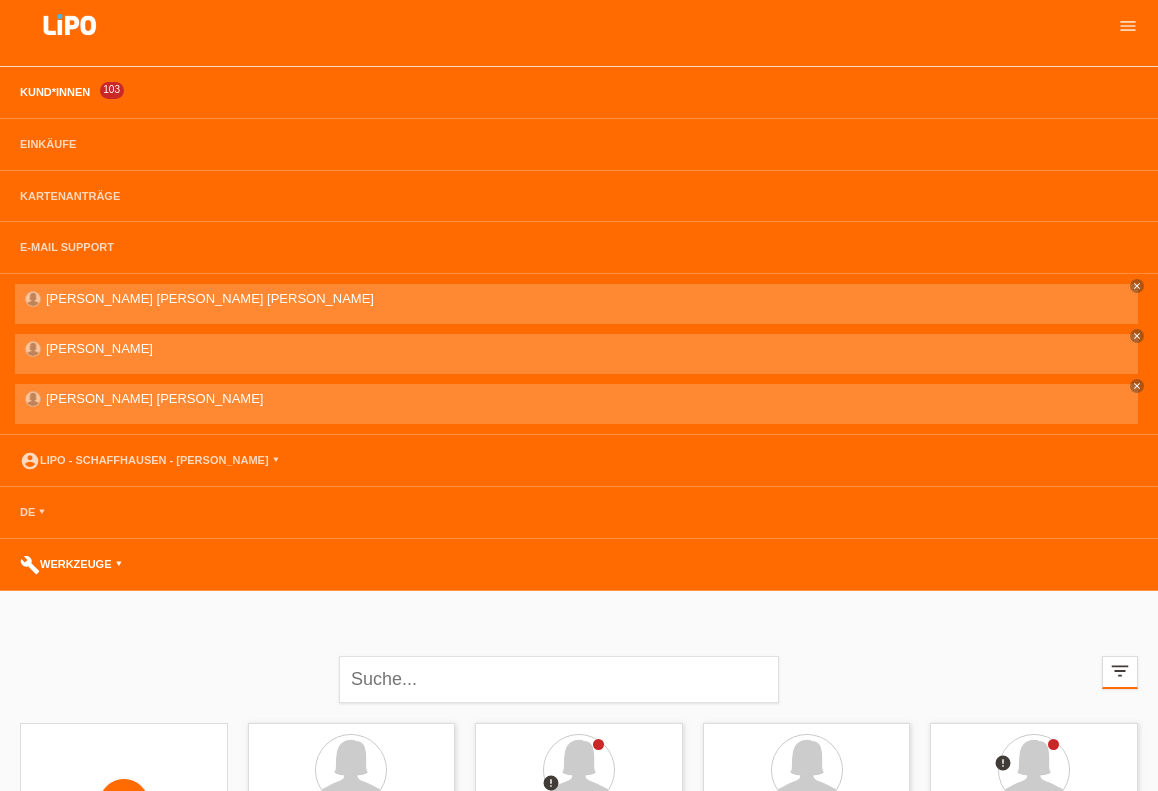 click on "build  Werkzeuge ▾" at bounding box center (71, 564) 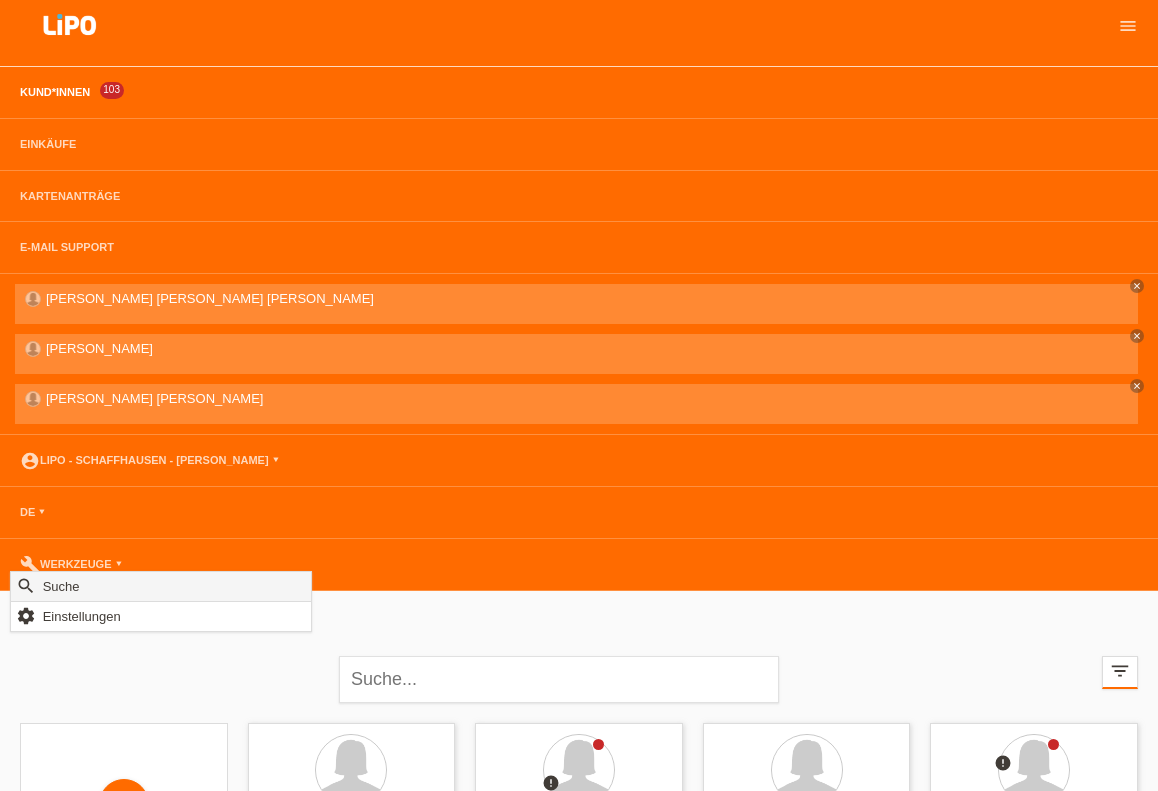 click on "search   Suche" at bounding box center (161, 587) 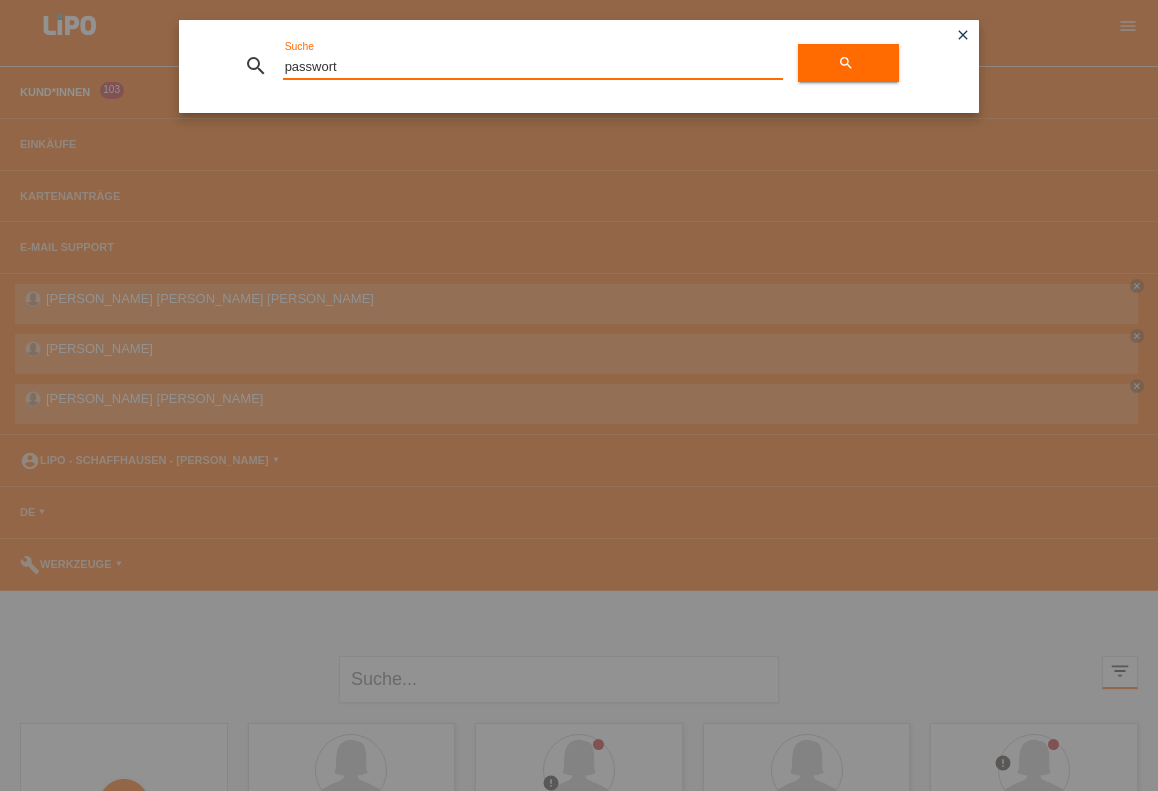 type on "passwort" 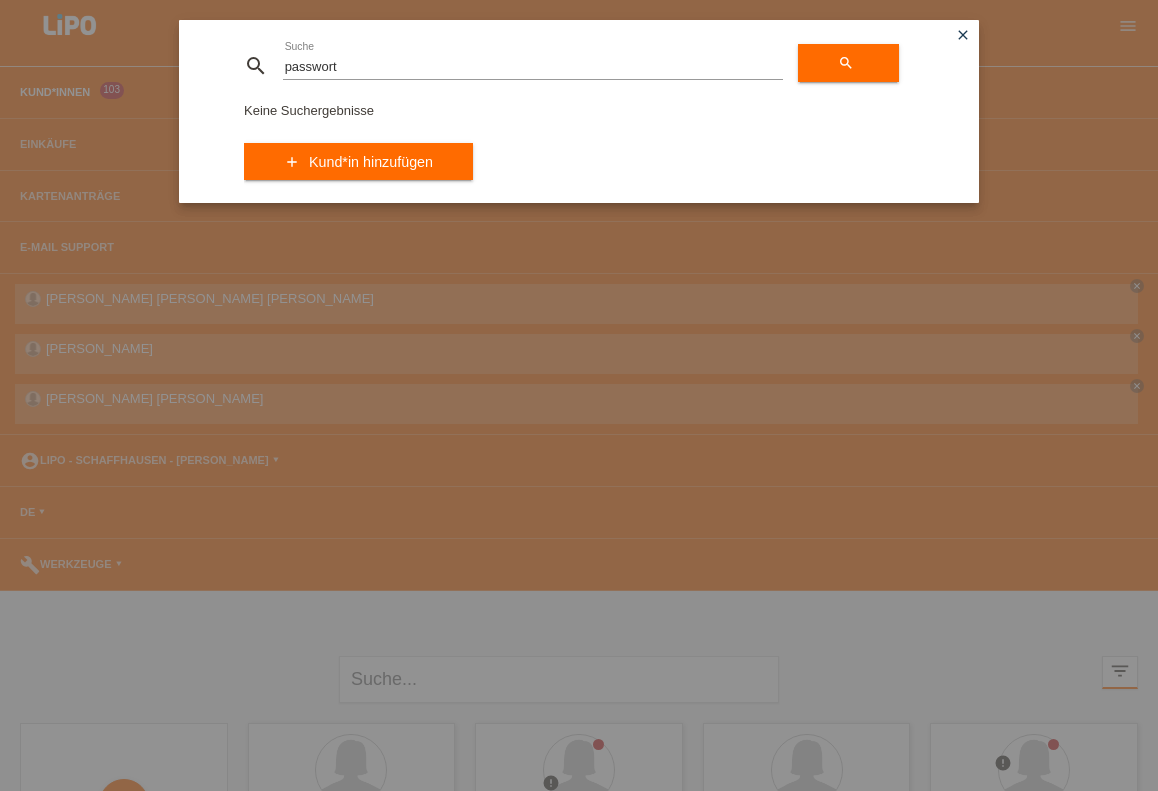 click on "search
passwort
error
Suche
search
Keine Suchergebnisse
add   Kund*in hinzufügen
close" at bounding box center [579, 111] 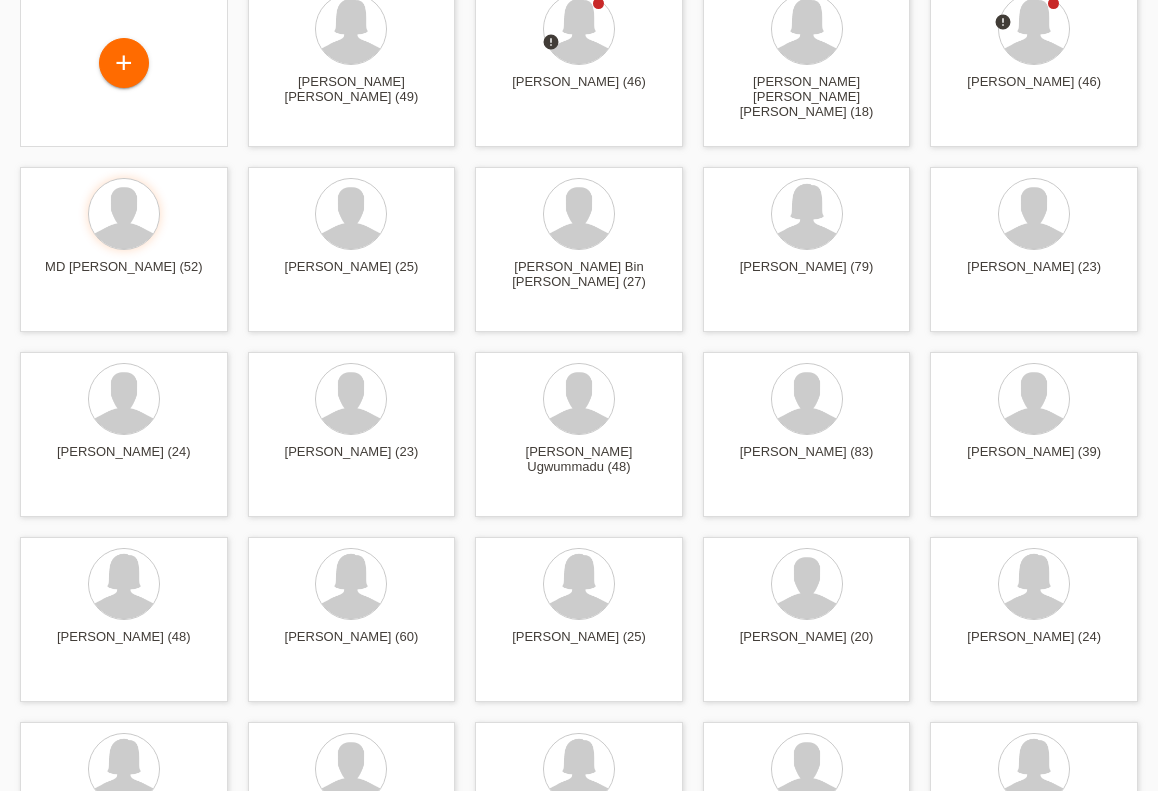 scroll, scrollTop: 754, scrollLeft: 0, axis: vertical 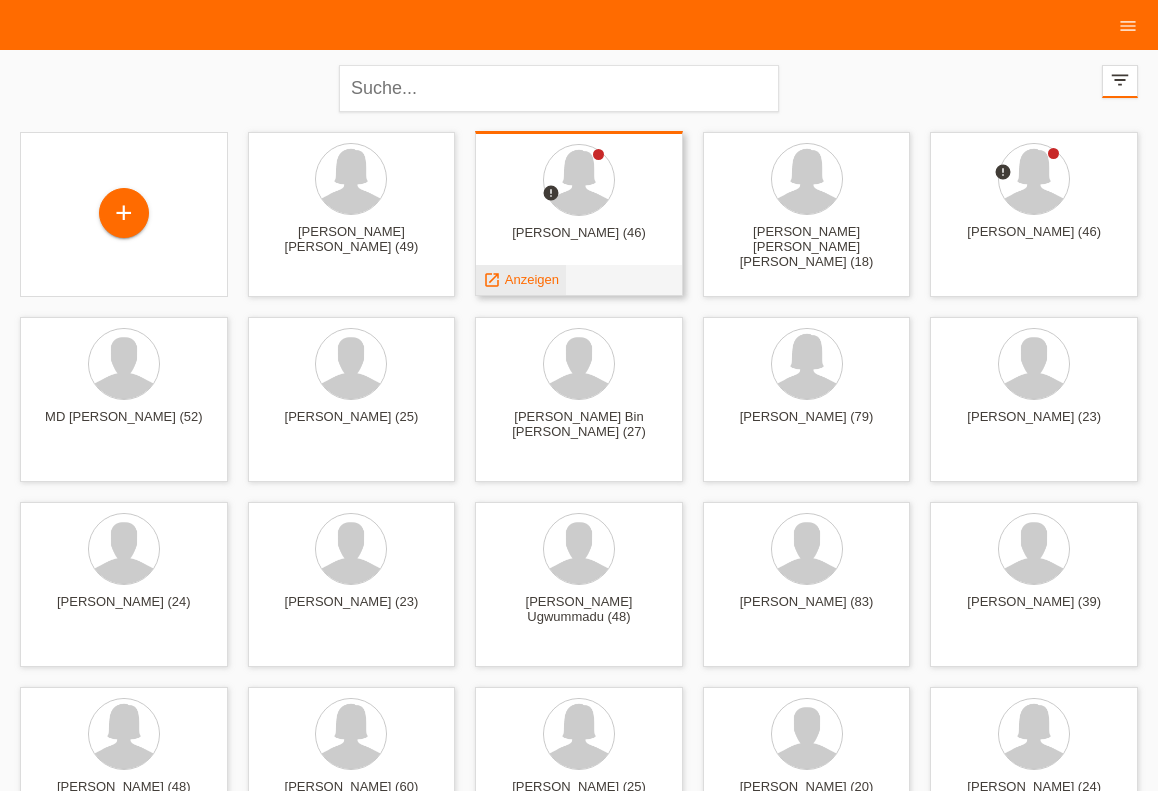 click on "launch" at bounding box center (492, 280) 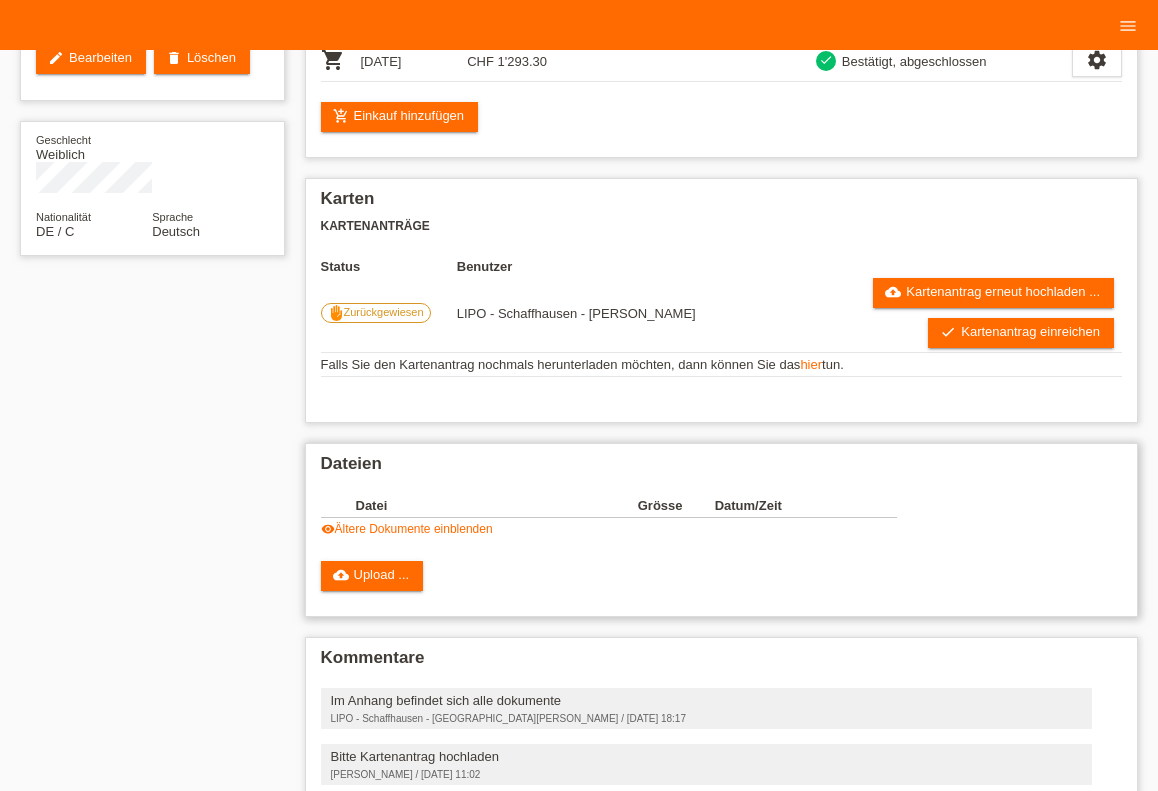 scroll, scrollTop: 0, scrollLeft: 0, axis: both 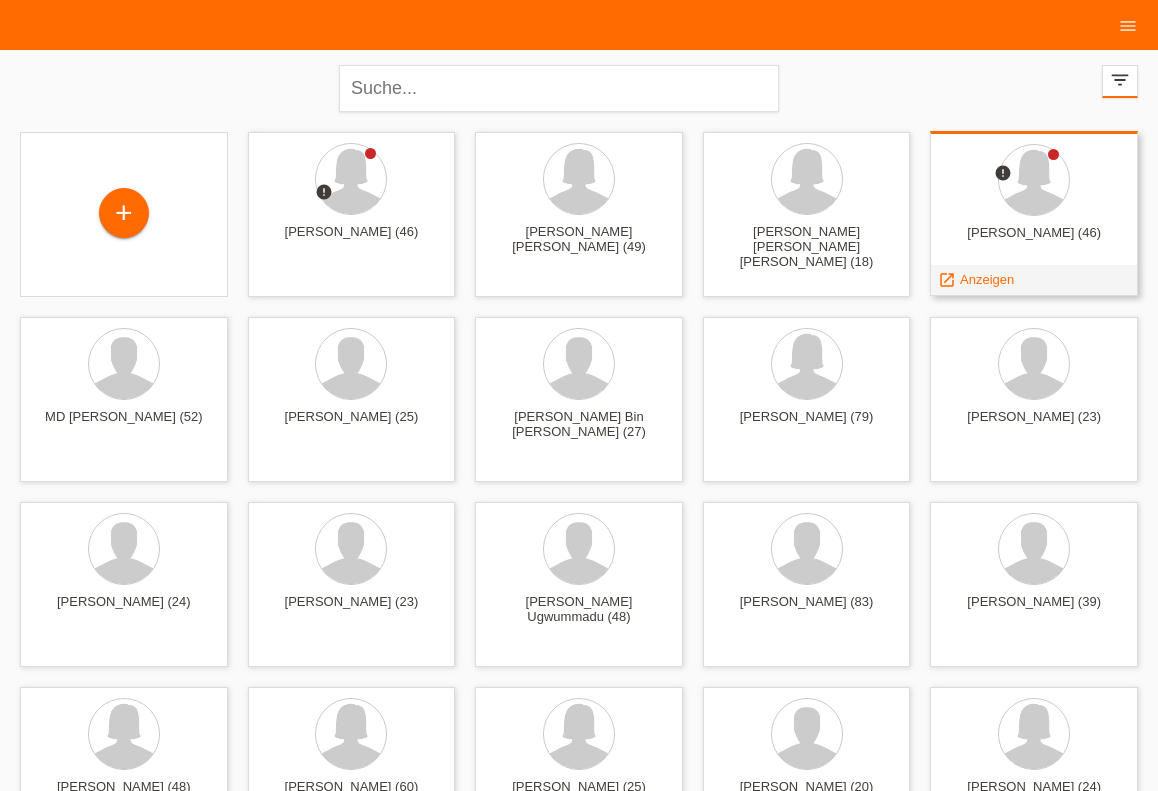 click on "[PERSON_NAME] (46)" at bounding box center (1034, 241) 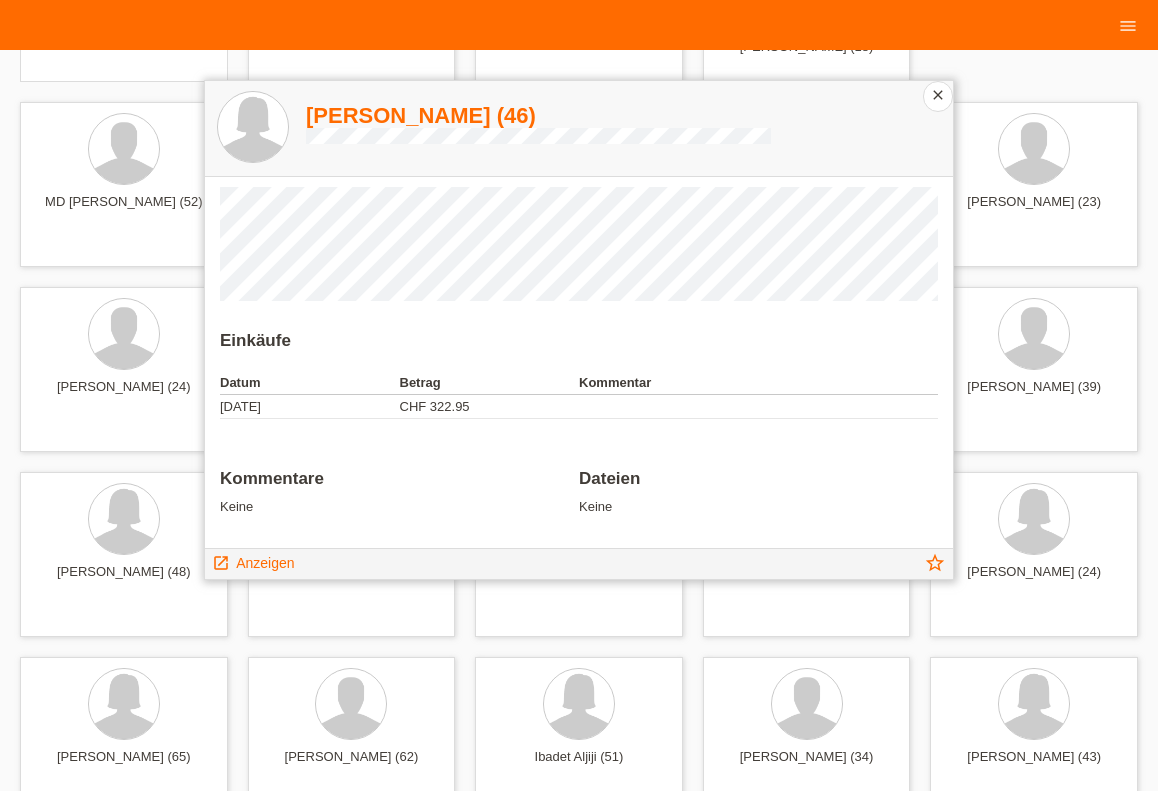 scroll, scrollTop: 220, scrollLeft: 0, axis: vertical 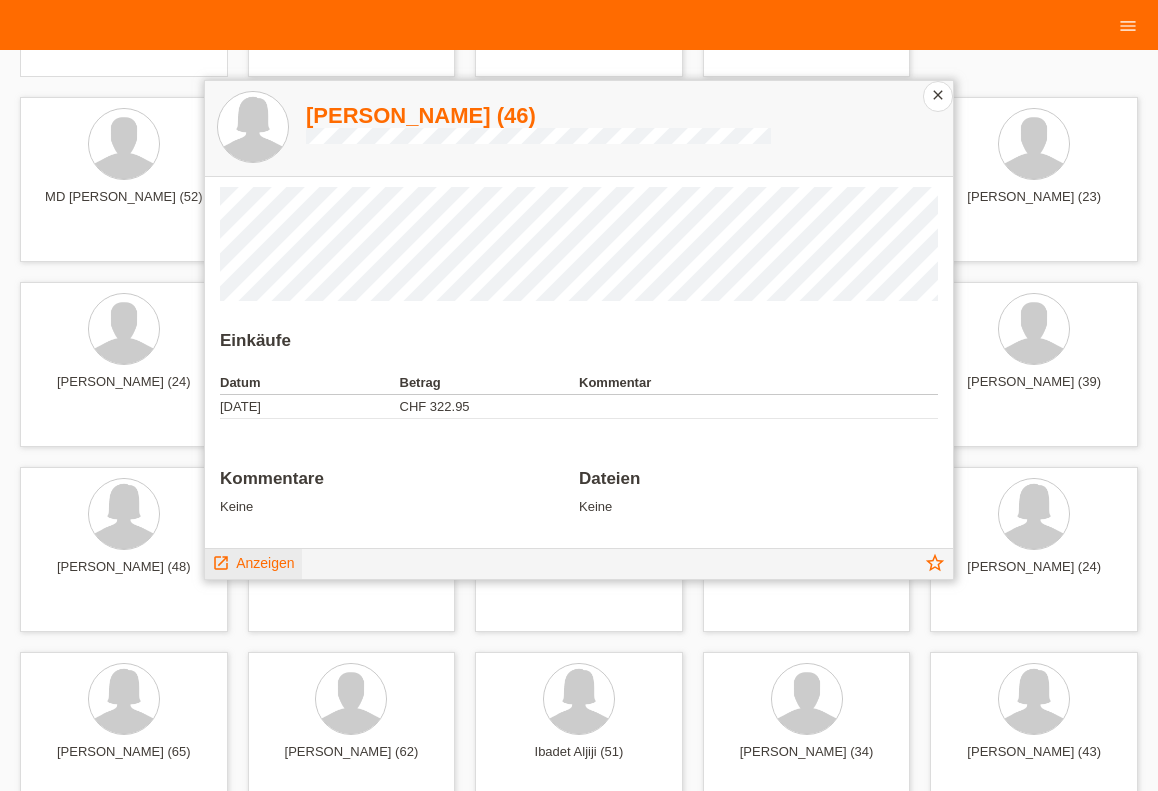 click on "launch" at bounding box center (221, 563) 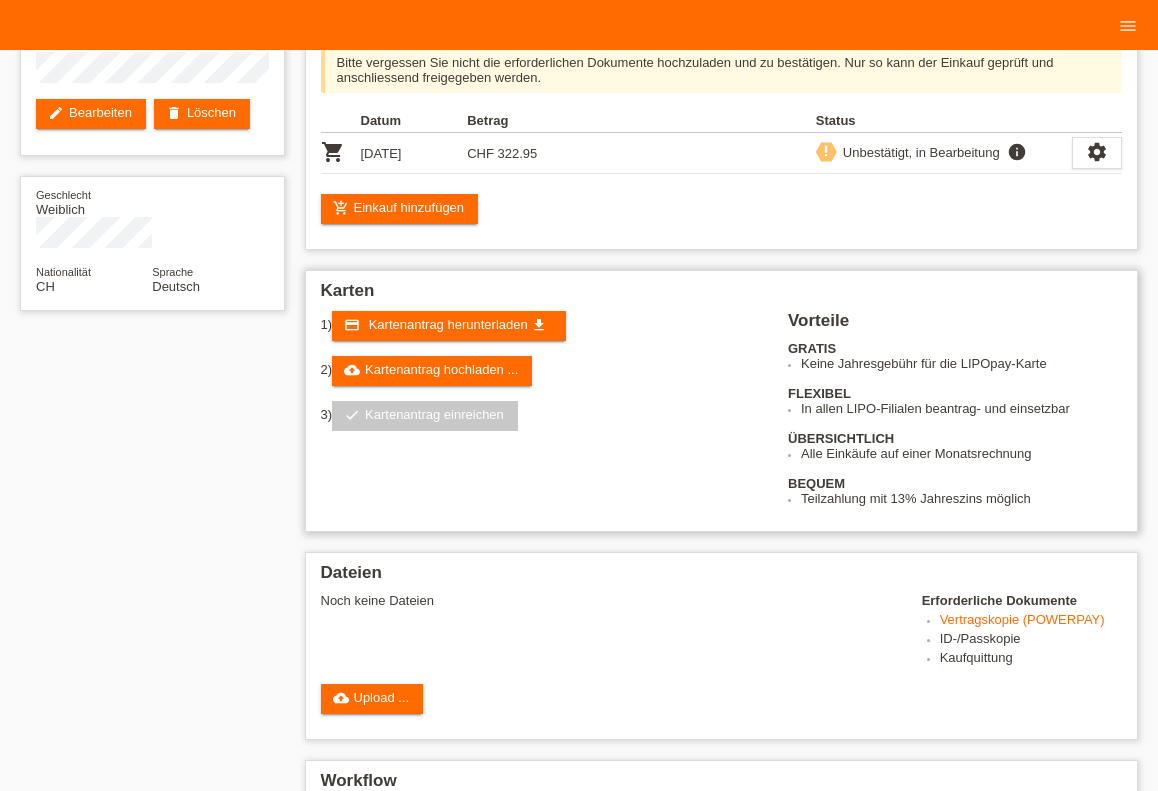scroll, scrollTop: 0, scrollLeft: 0, axis: both 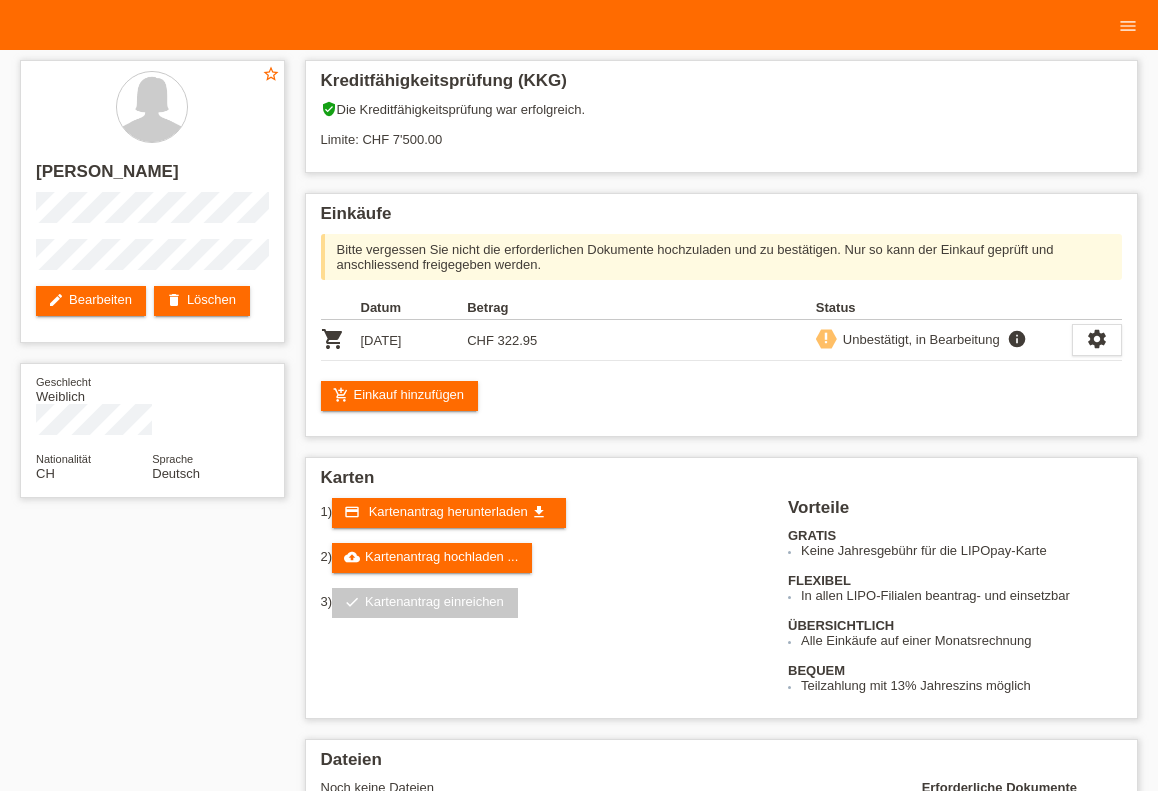 click on "menu" at bounding box center (1128, 25) 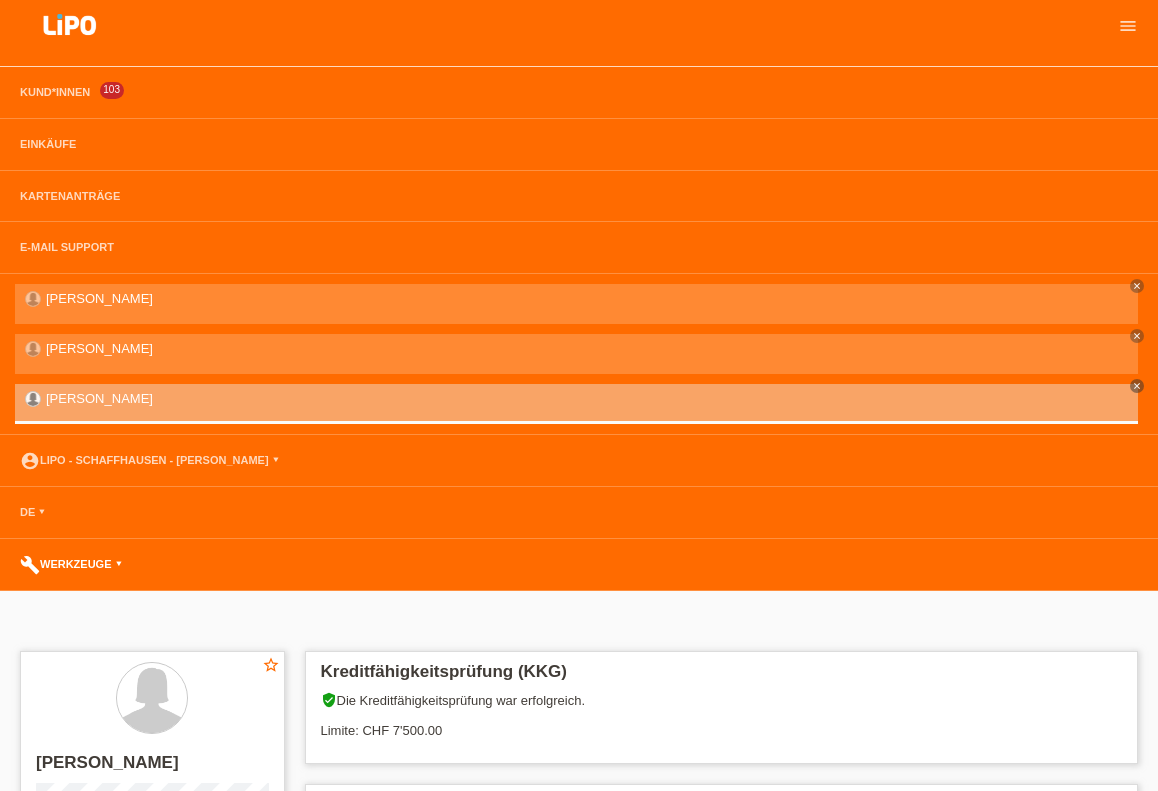 click on "build  Werkzeuge ▾" at bounding box center (71, 564) 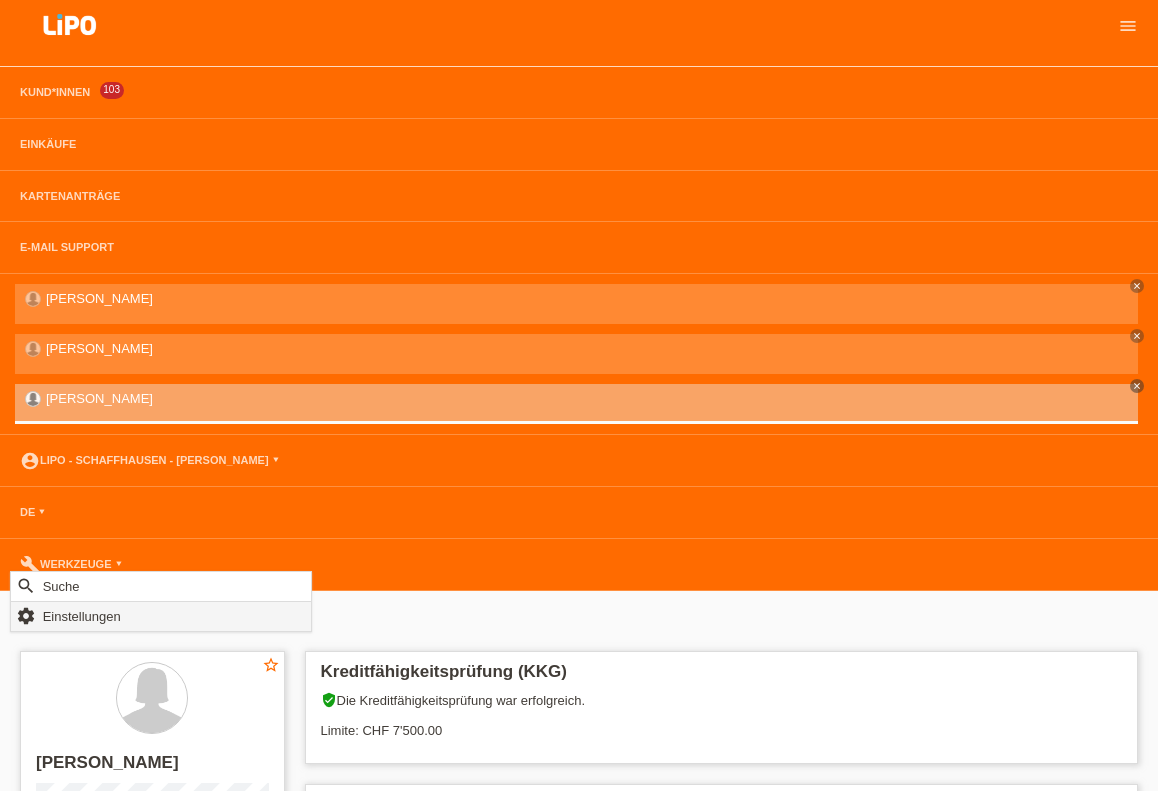 click on "Einstellungen" at bounding box center (82, 616) 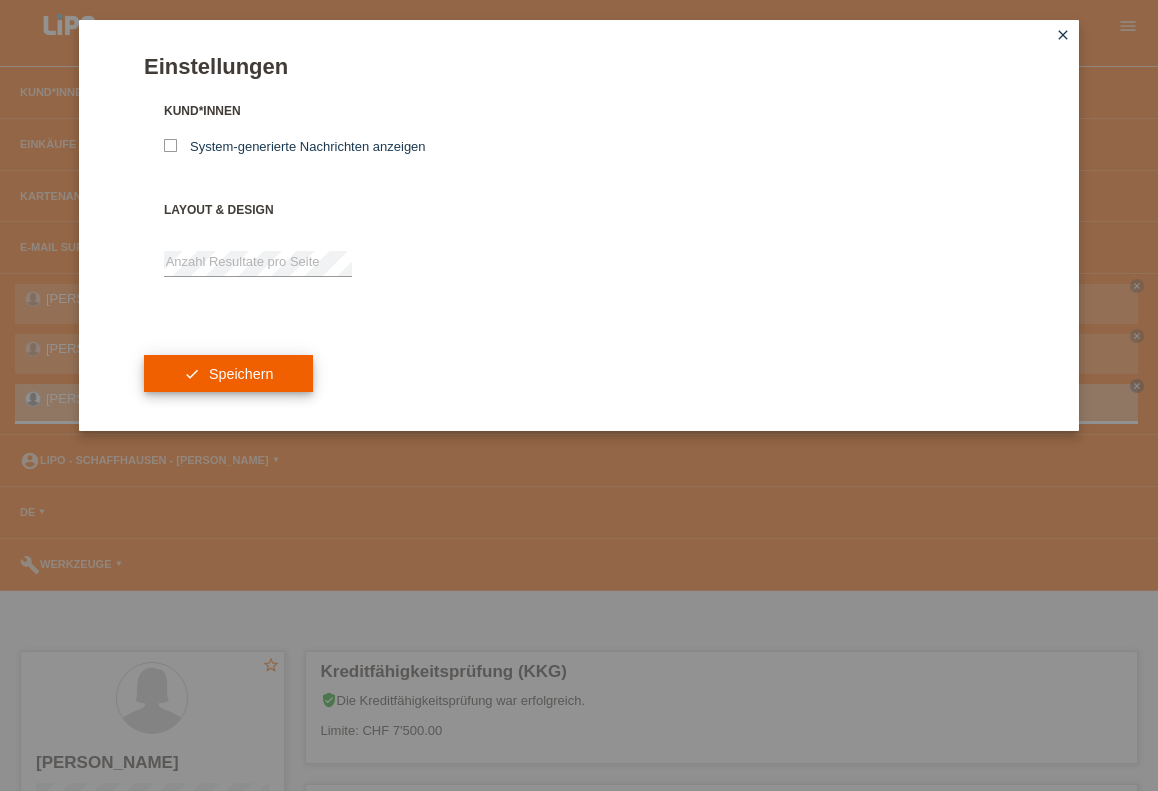 click on "Speichern" at bounding box center [241, 374] 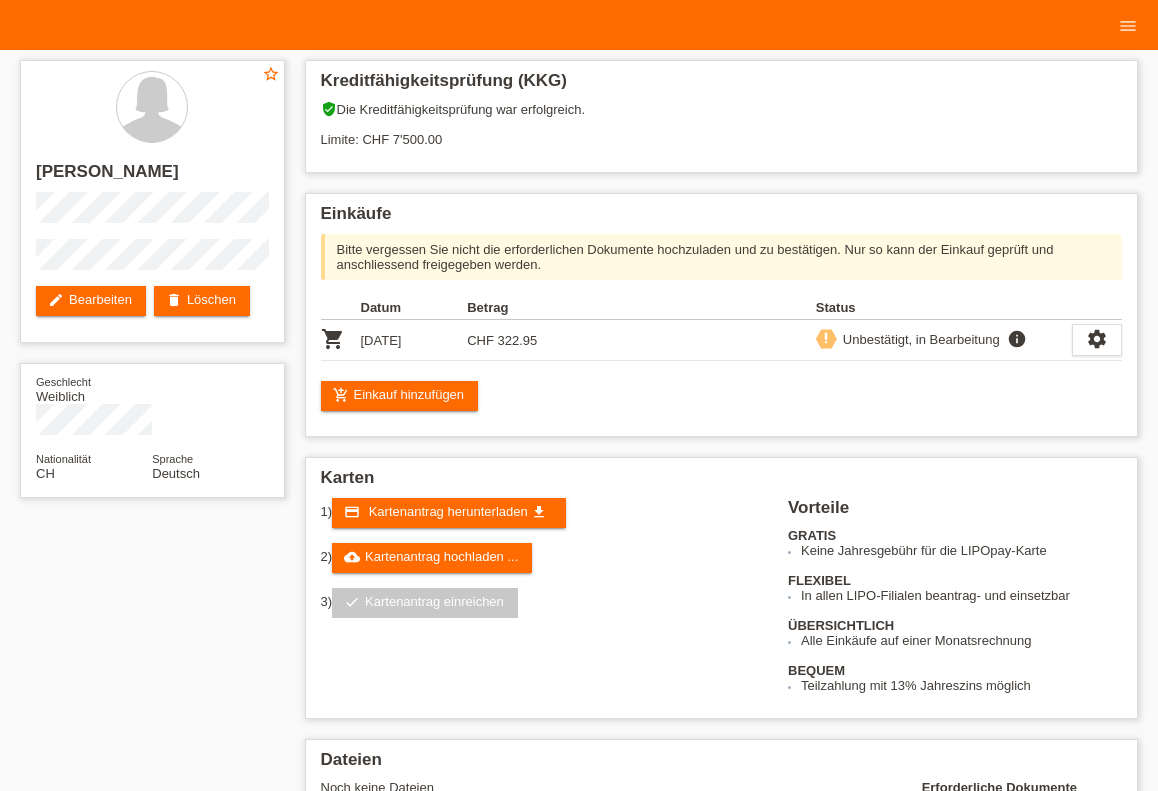scroll, scrollTop: 0, scrollLeft: 0, axis: both 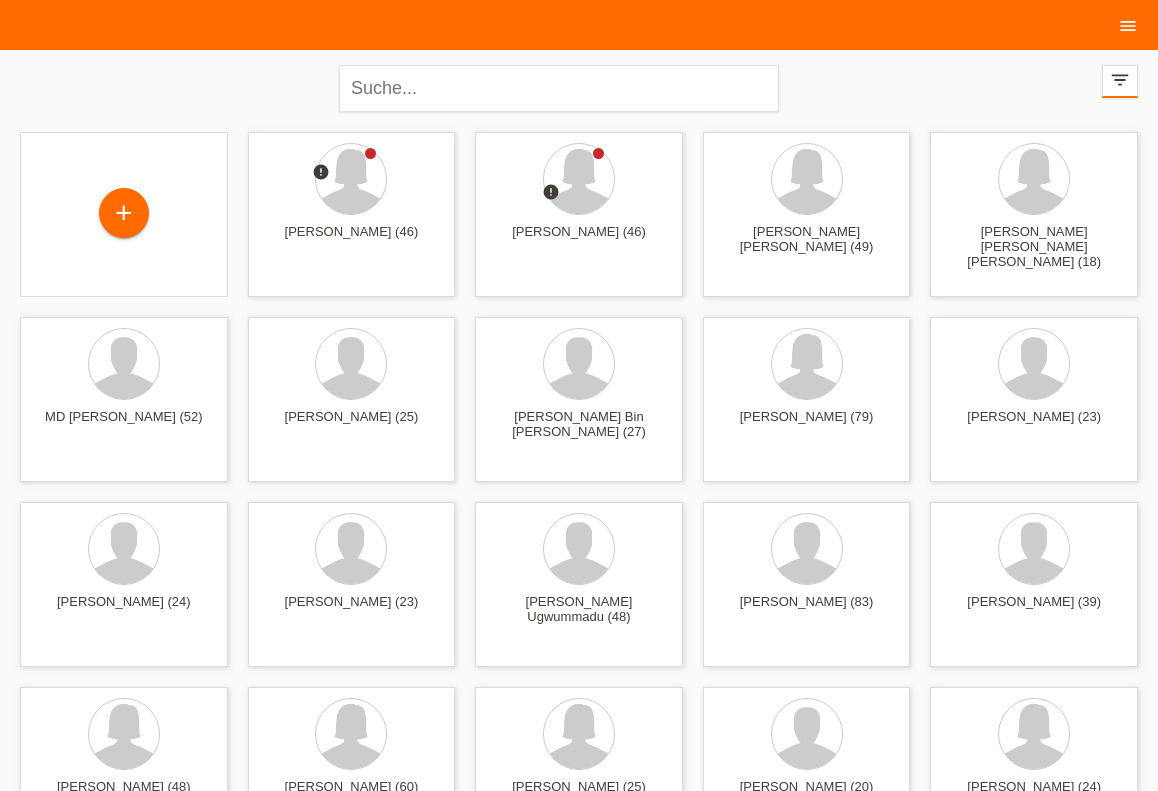 click on "menu" at bounding box center [1128, 26] 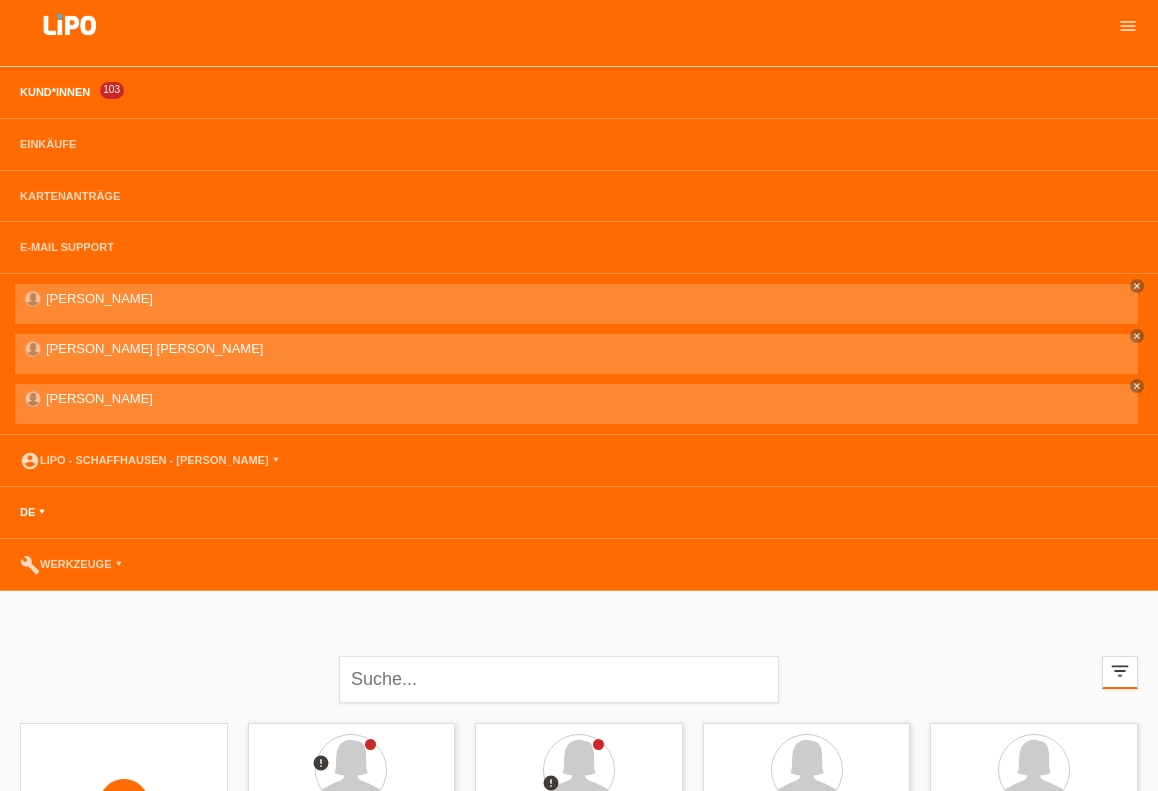 click on "DE ▾" at bounding box center [32, 512] 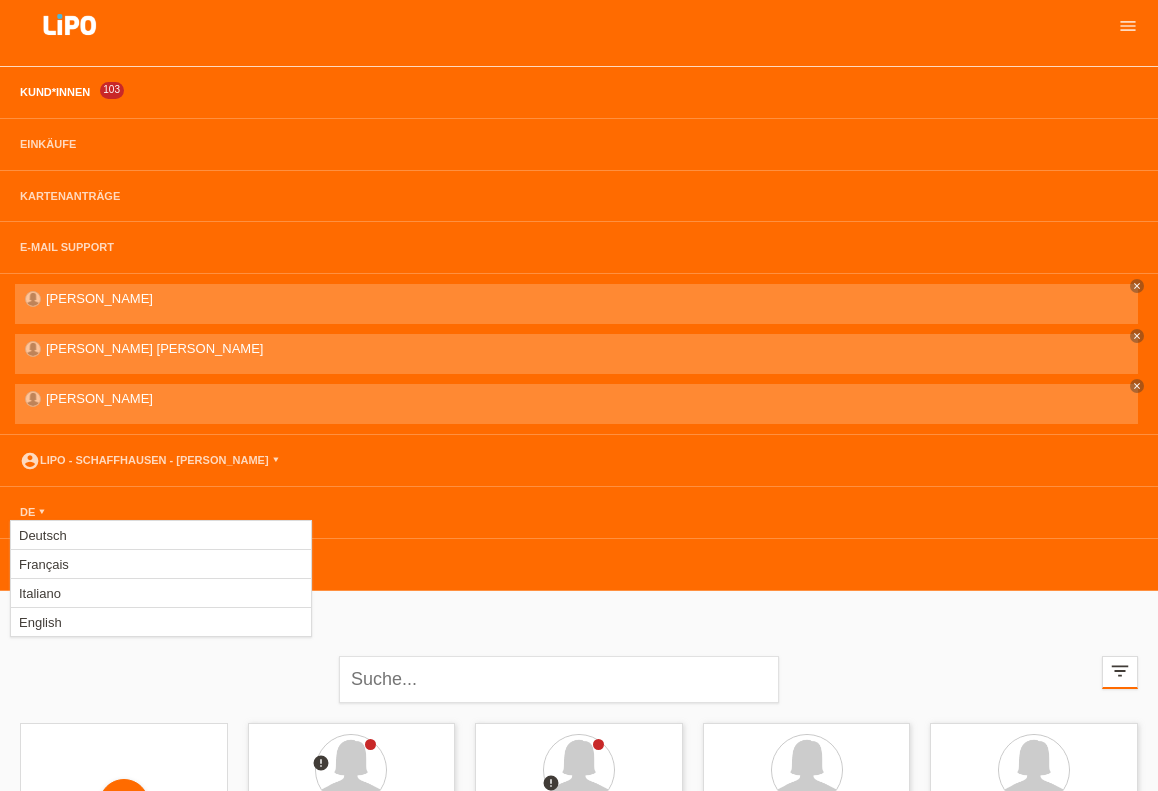 click on "DE ▾" at bounding box center [579, 513] 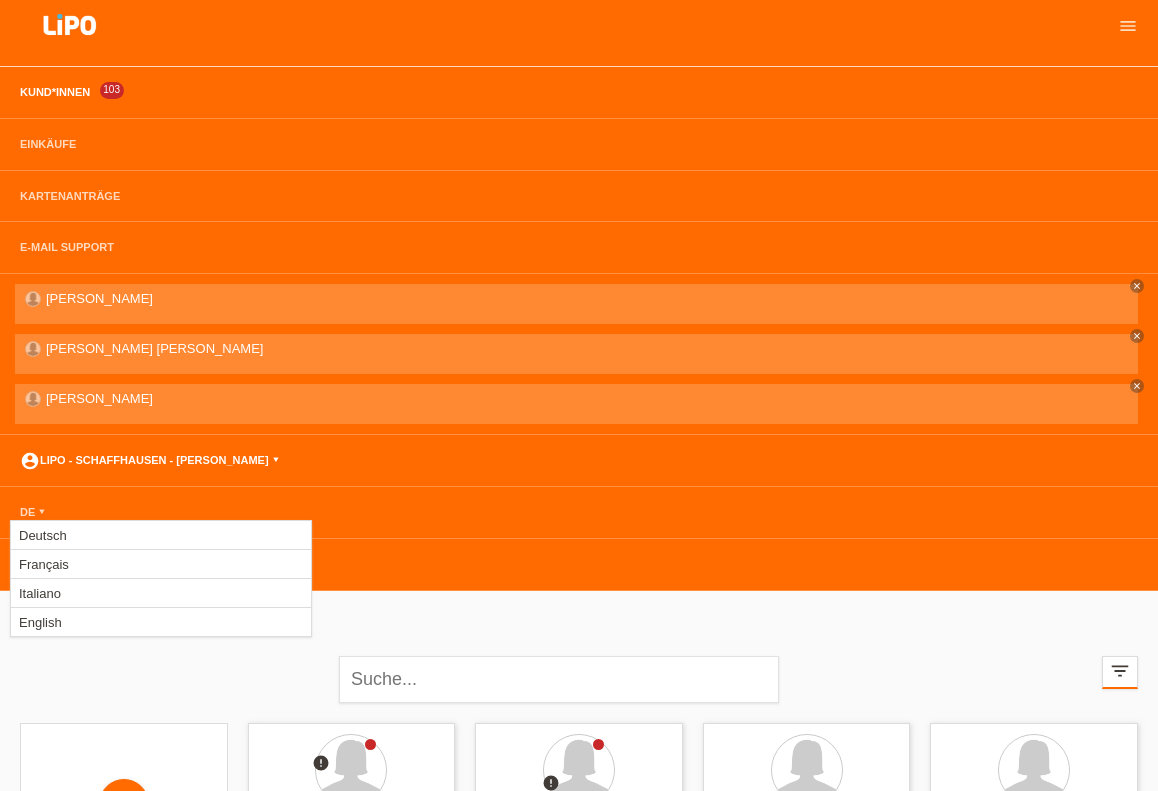 click on "account_circle  LIPO - Schaffhausen - Lukas Idriss ▾" at bounding box center (149, 460) 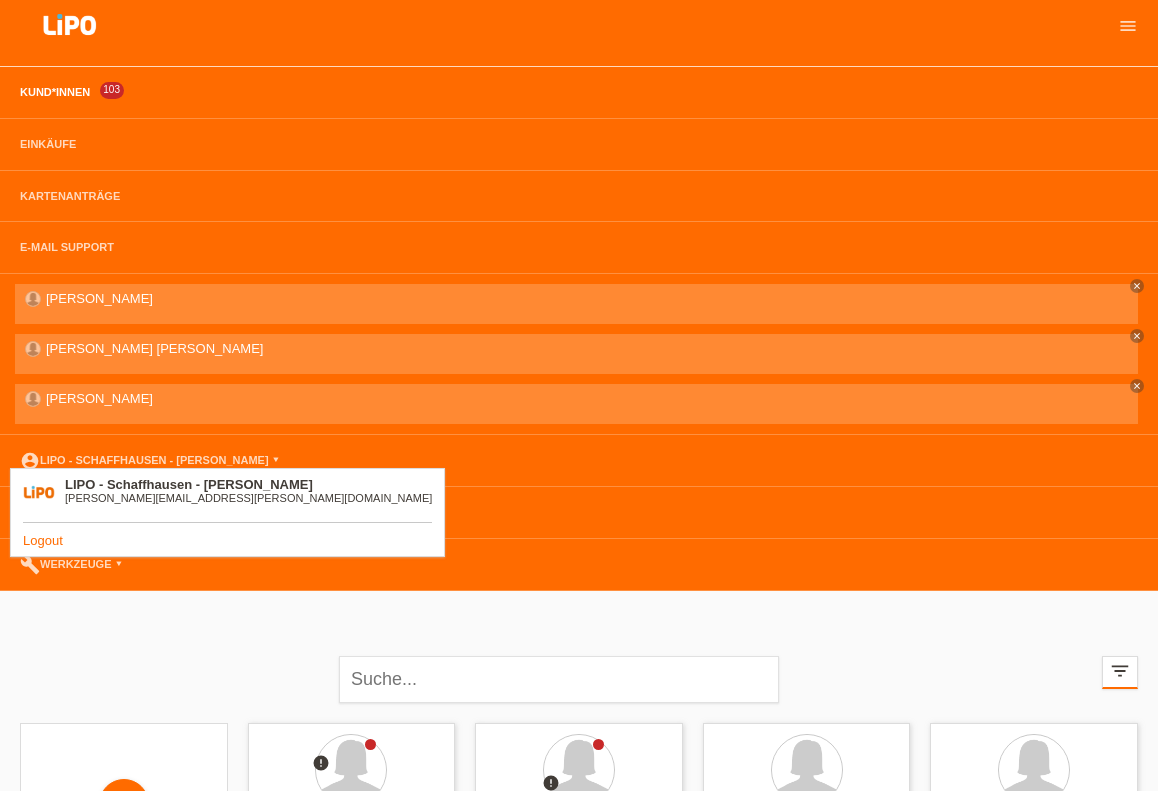 click on "Logout" at bounding box center [43, 540] 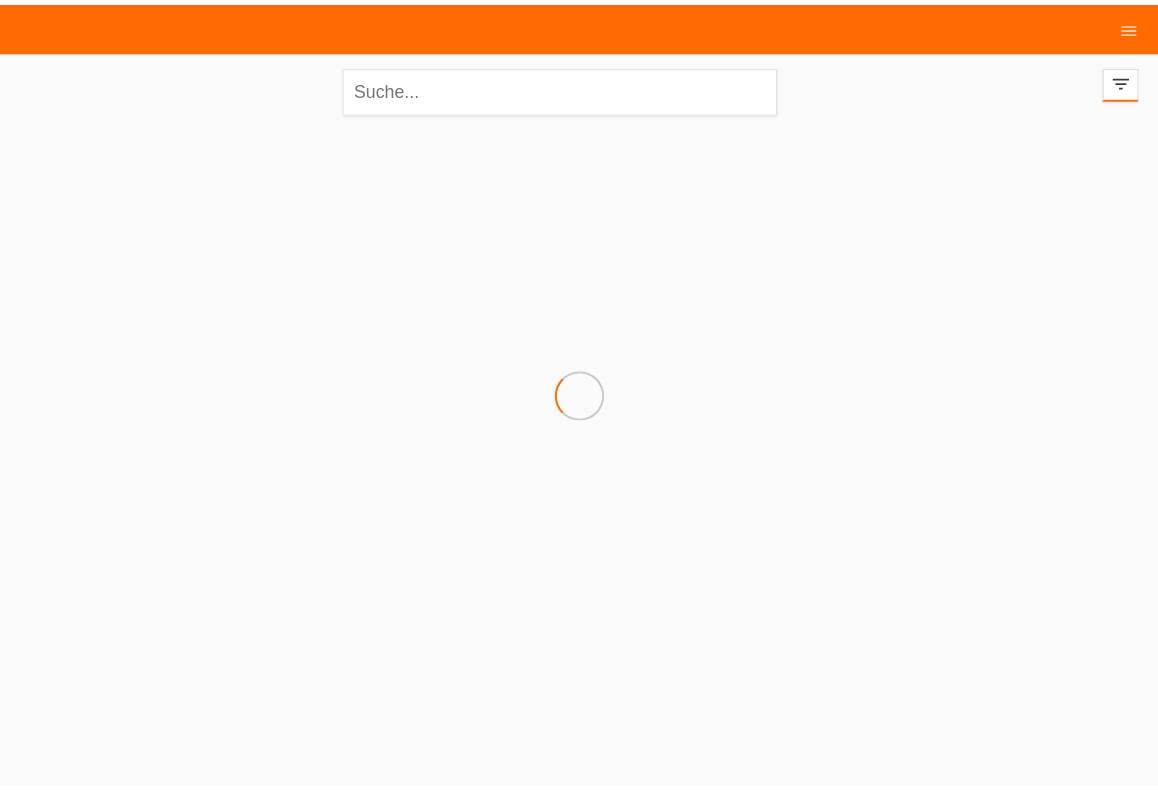 scroll, scrollTop: 0, scrollLeft: 0, axis: both 